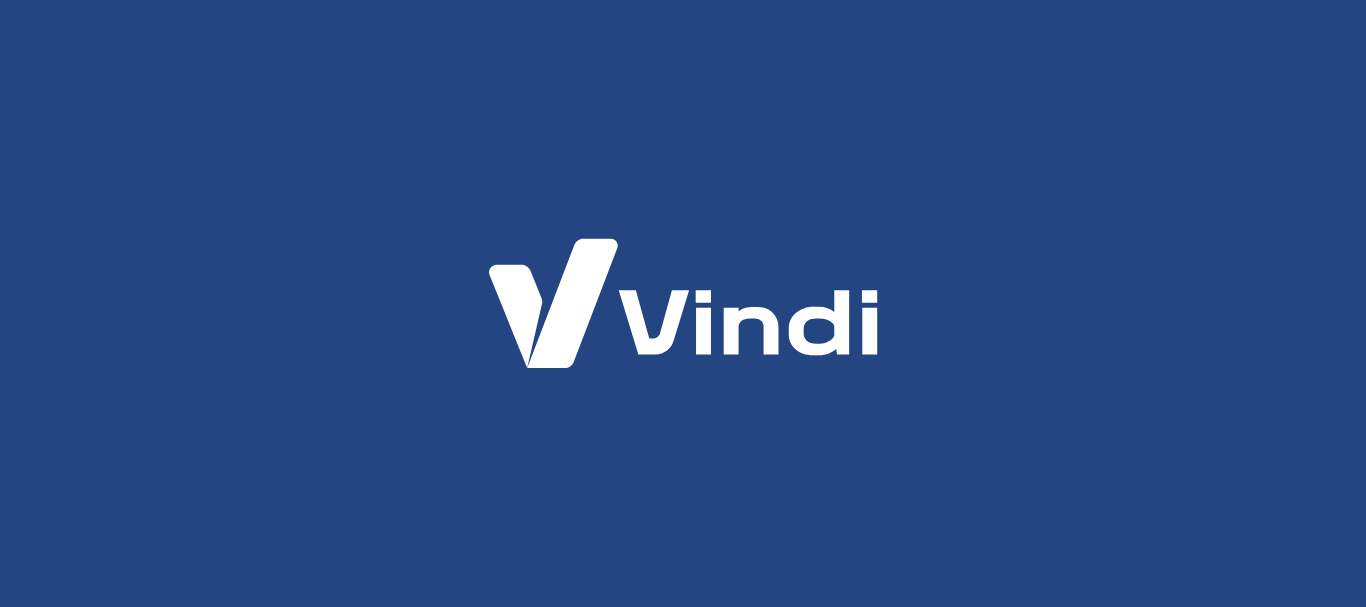 scroll, scrollTop: 0, scrollLeft: 0, axis: both 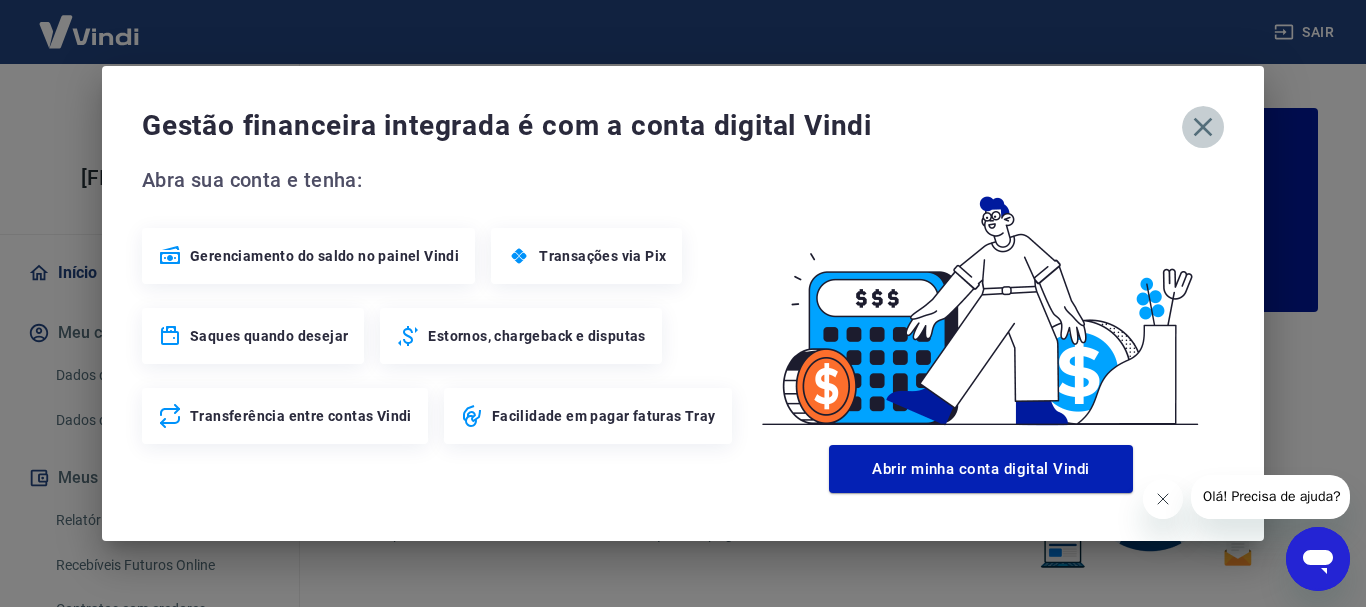 click 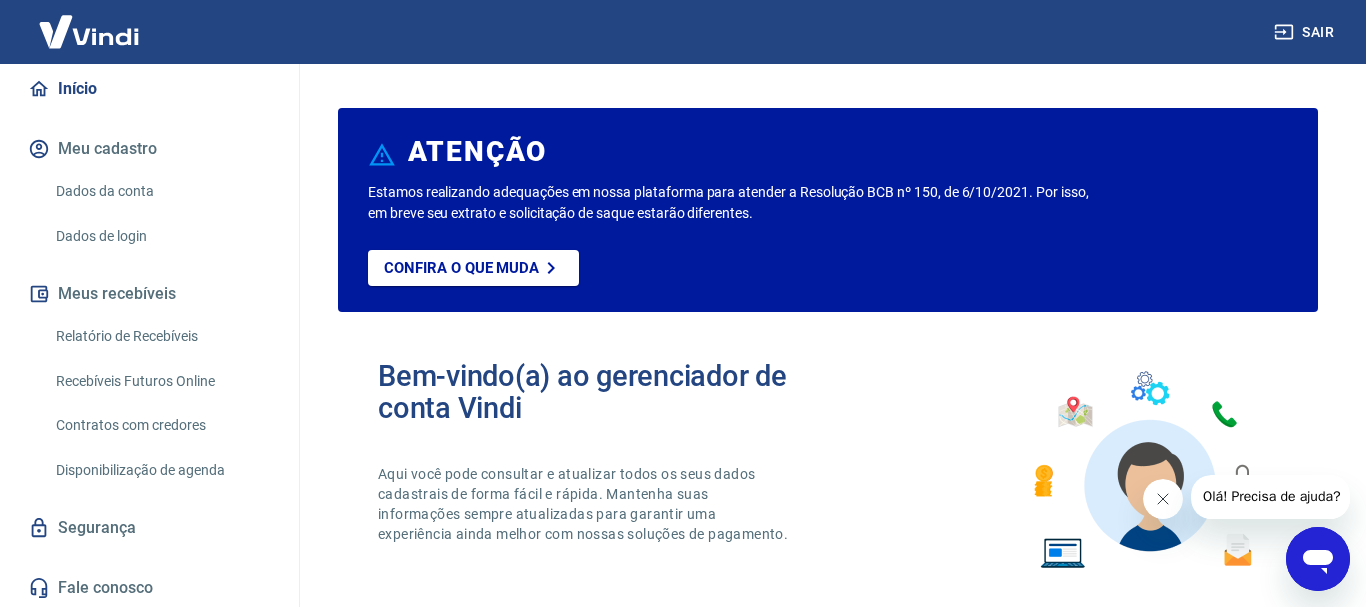 scroll, scrollTop: 187, scrollLeft: 0, axis: vertical 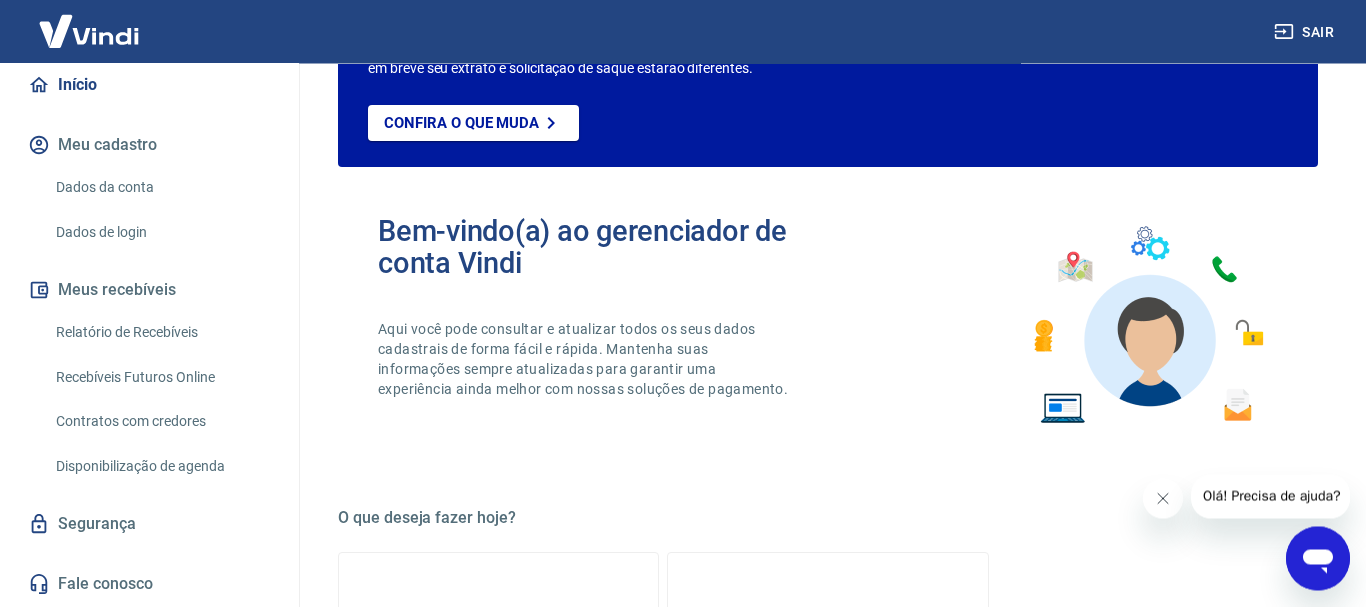 click on "Segurança" at bounding box center [149, 525] 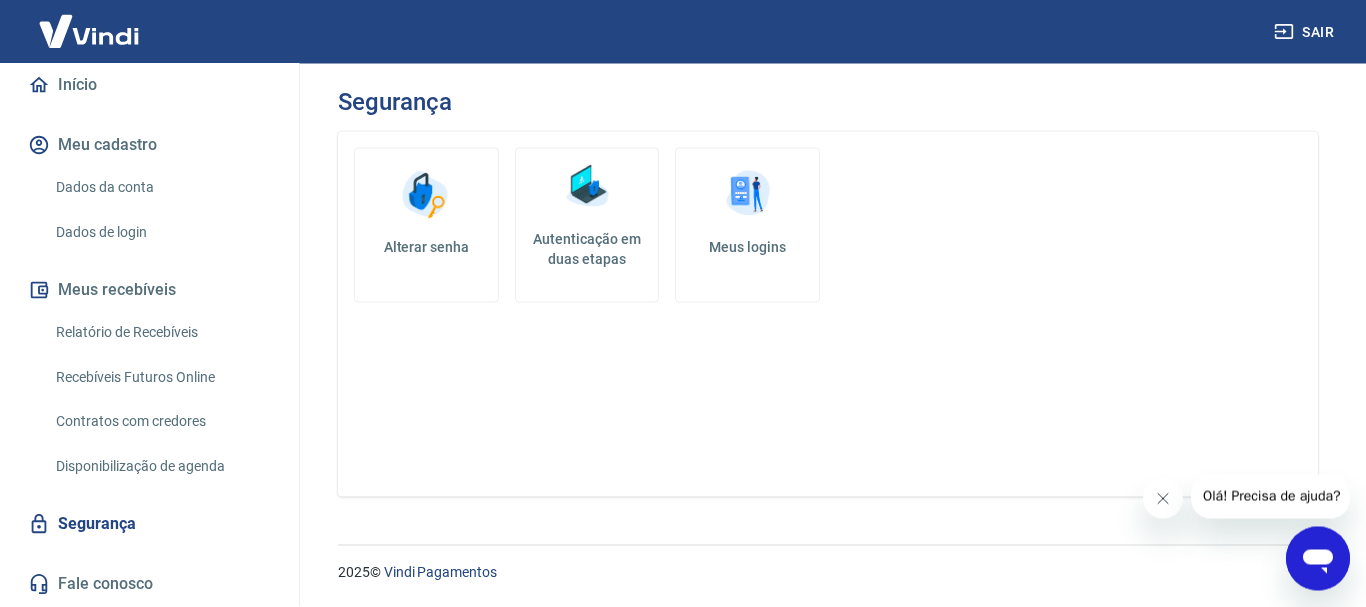 scroll, scrollTop: 0, scrollLeft: 0, axis: both 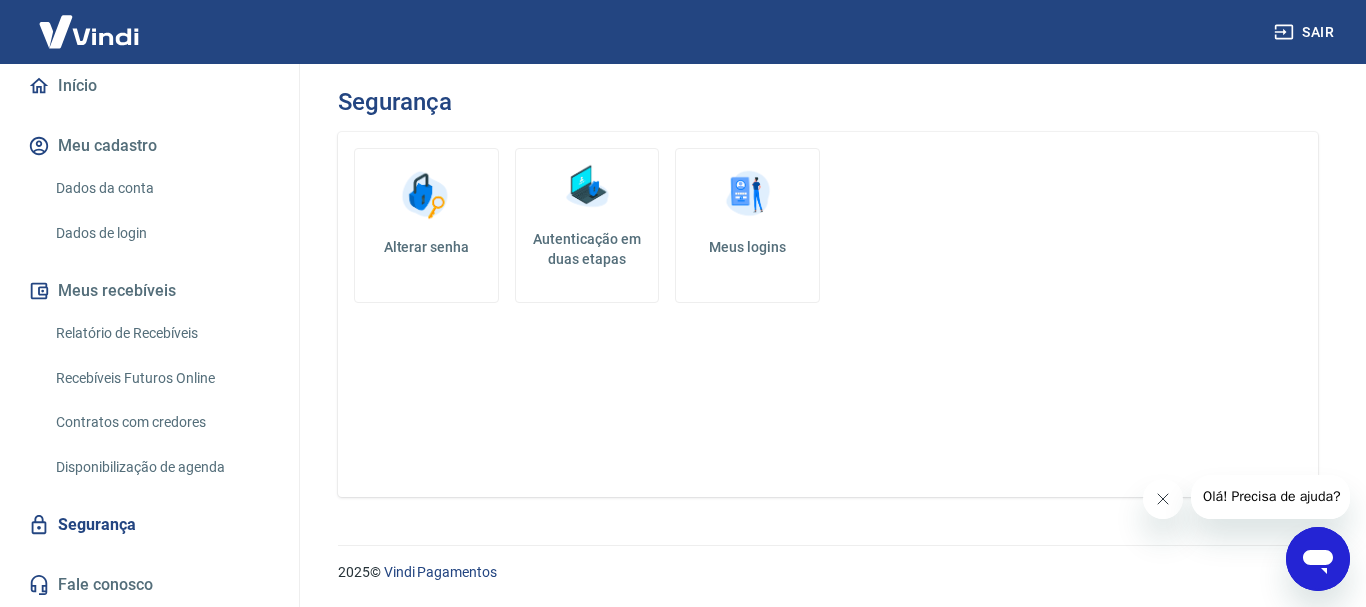 click on "Autenticação em duas etapas" at bounding box center [587, 249] 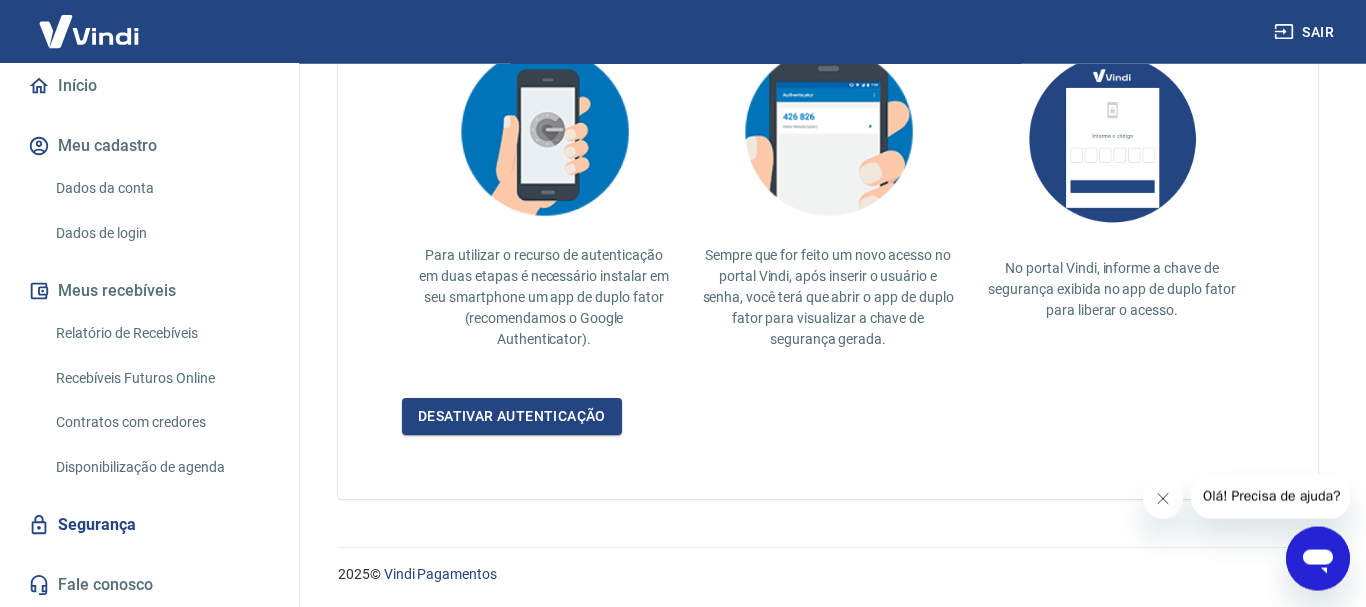 scroll, scrollTop: 496, scrollLeft: 0, axis: vertical 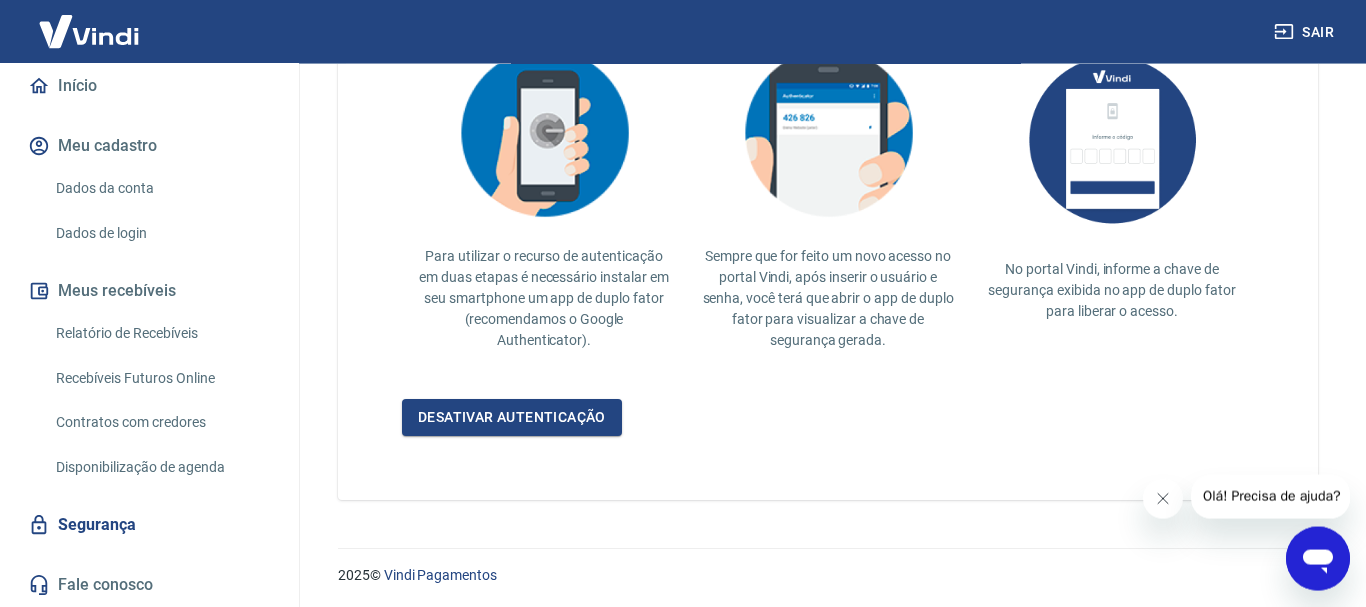 click at bounding box center [1162, 498] 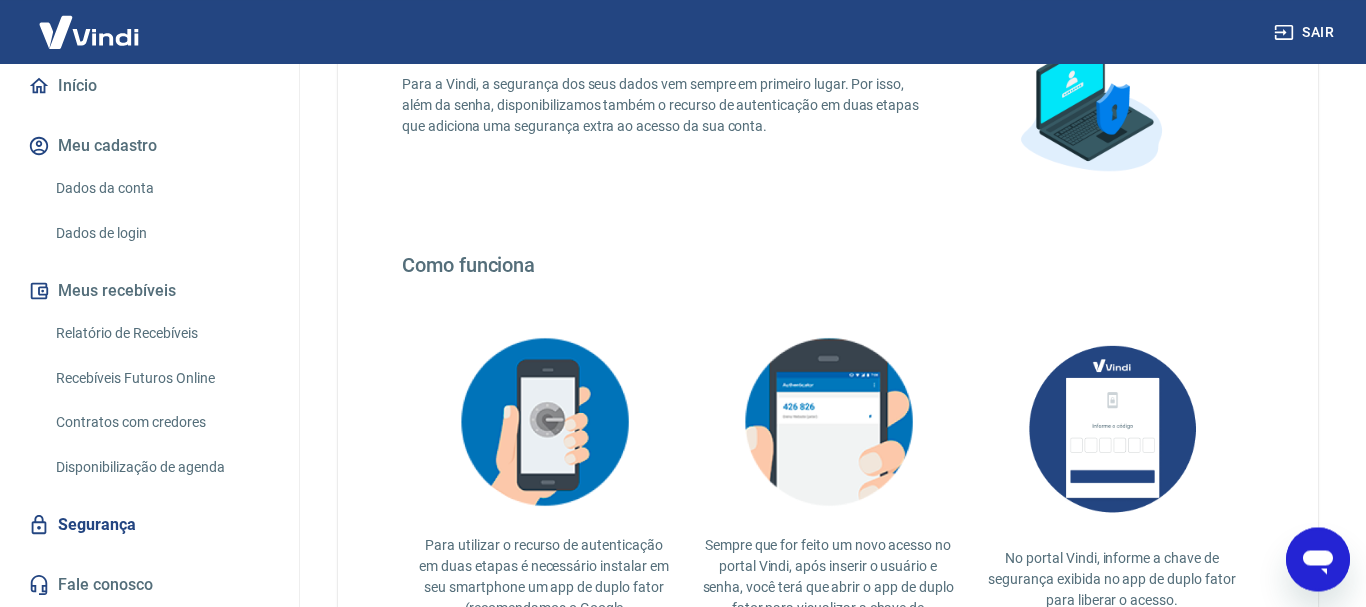 scroll, scrollTop: 499, scrollLeft: 0, axis: vertical 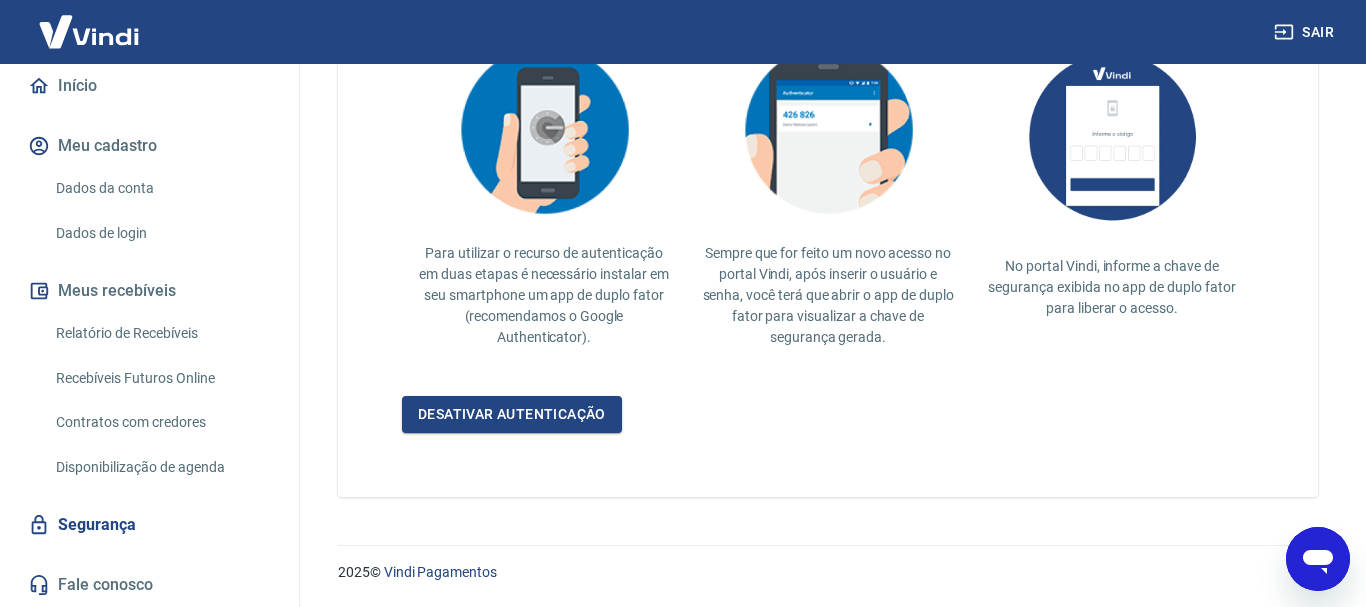 click on "Segurança" at bounding box center (149, 525) 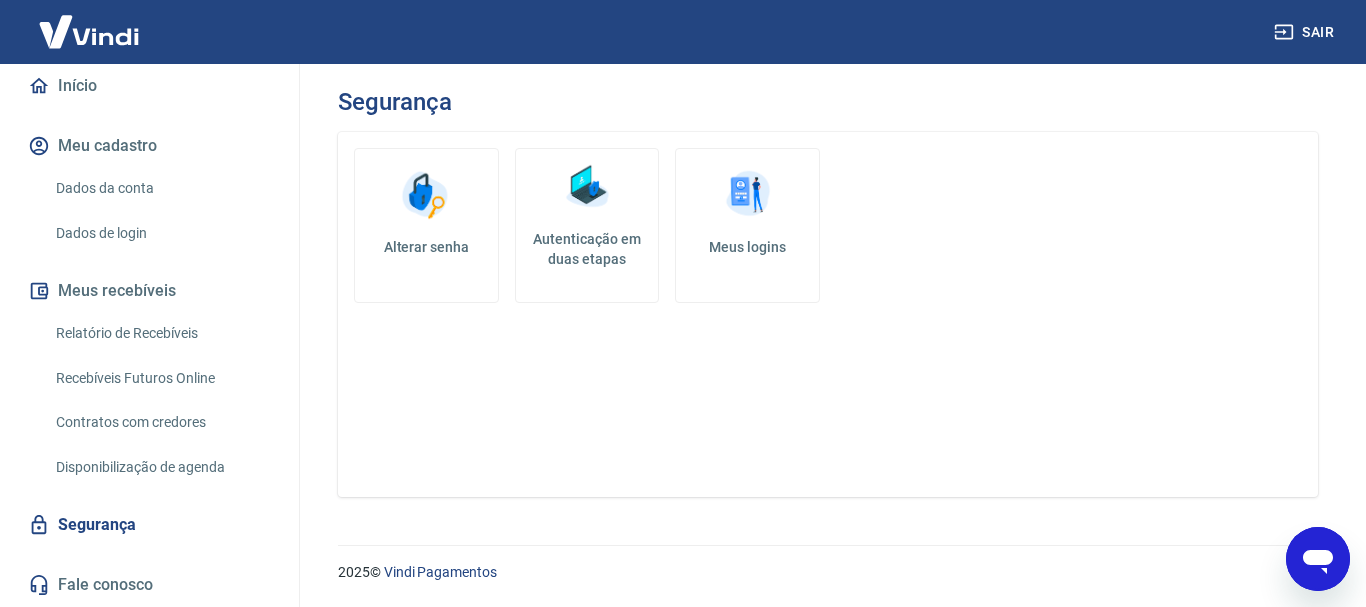 scroll, scrollTop: 0, scrollLeft: 0, axis: both 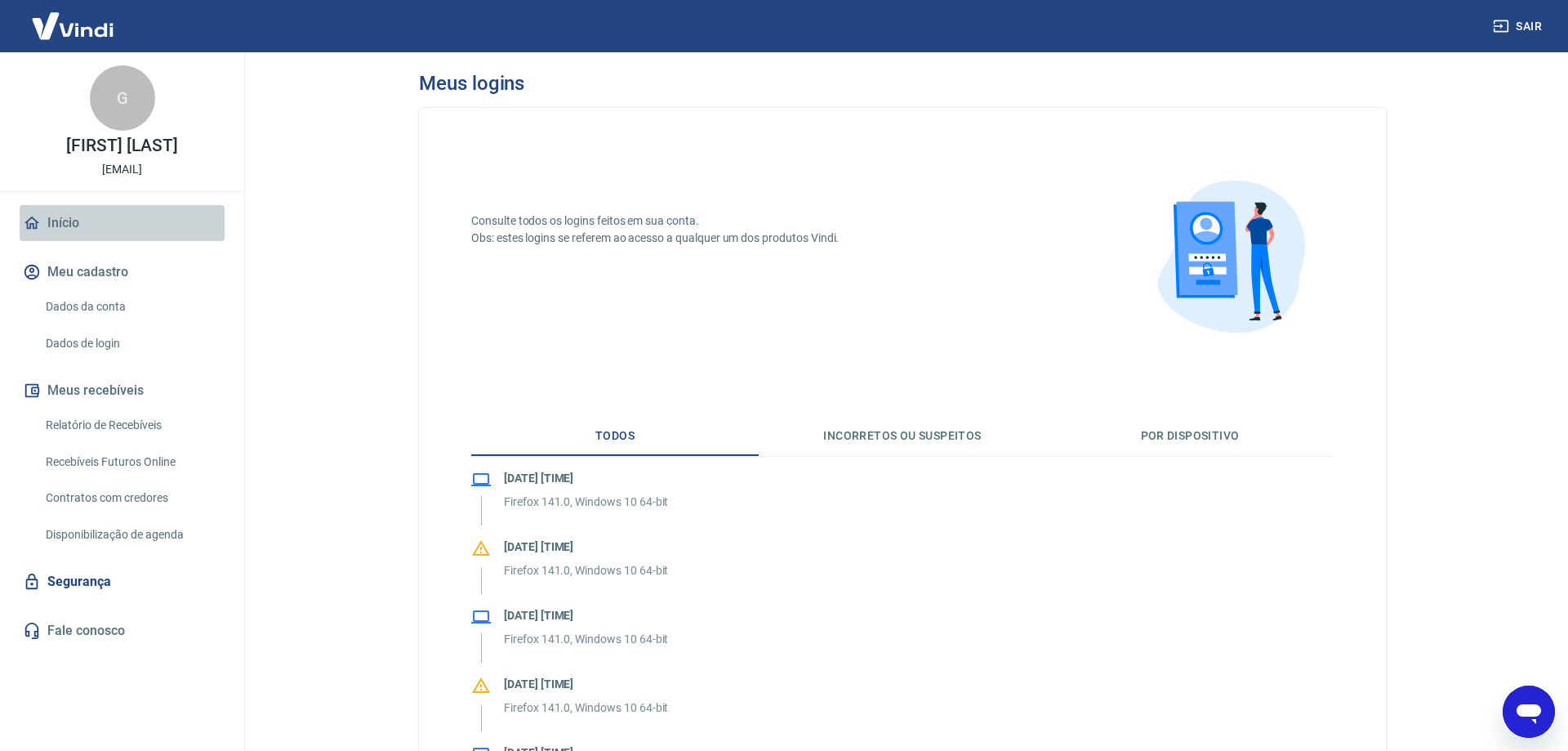 click on "Início" at bounding box center (122, 223) 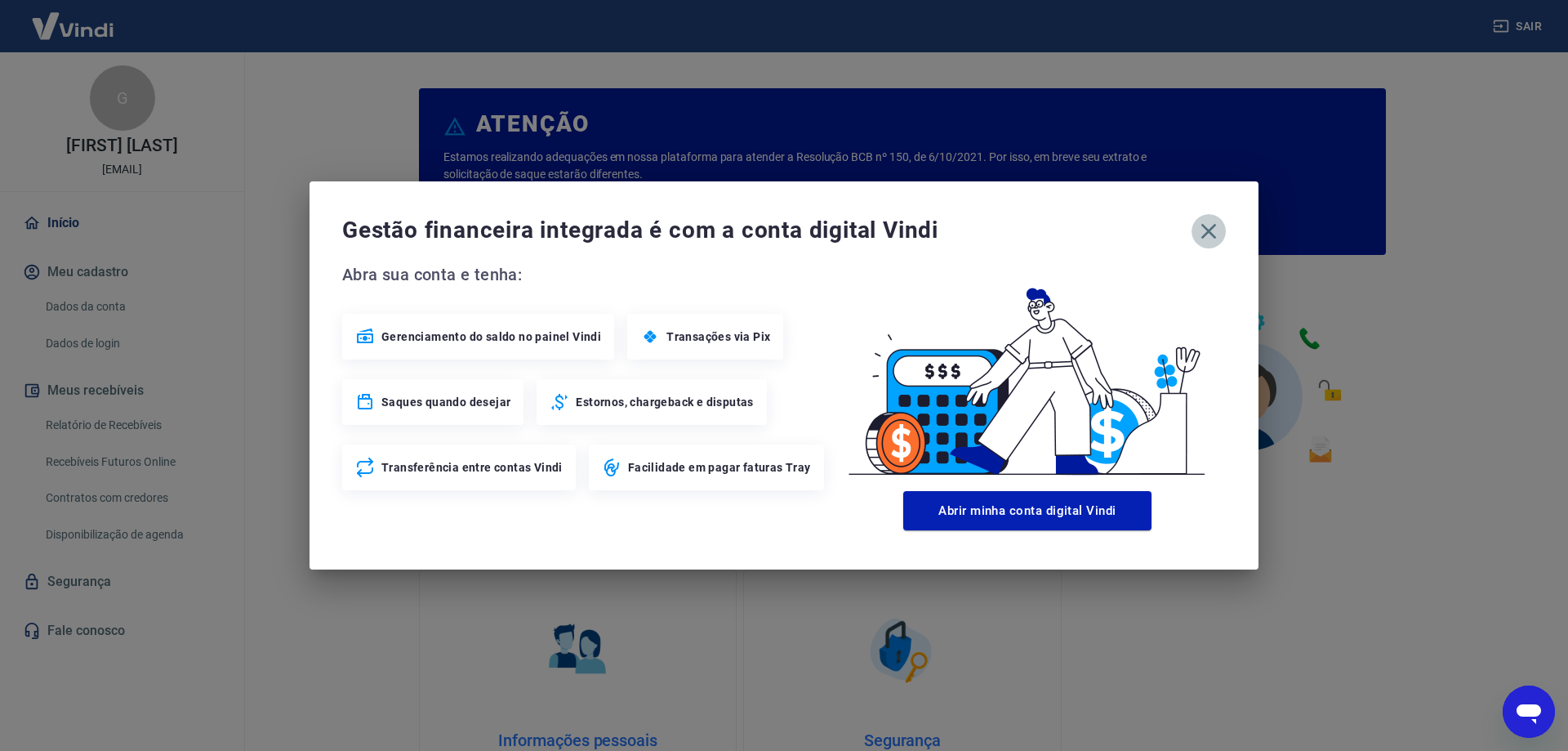 click 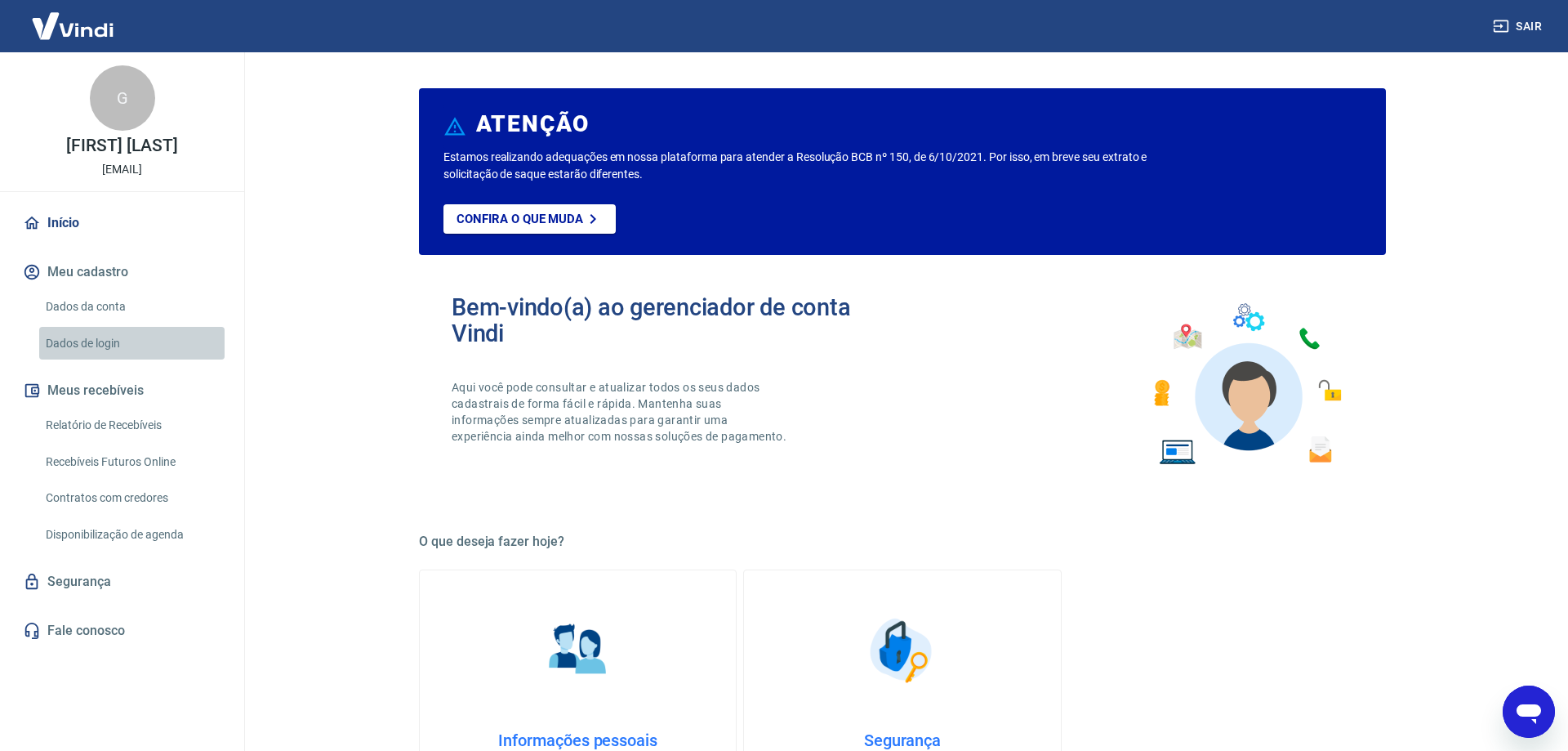 click on "Dados de login" at bounding box center [131, 343] 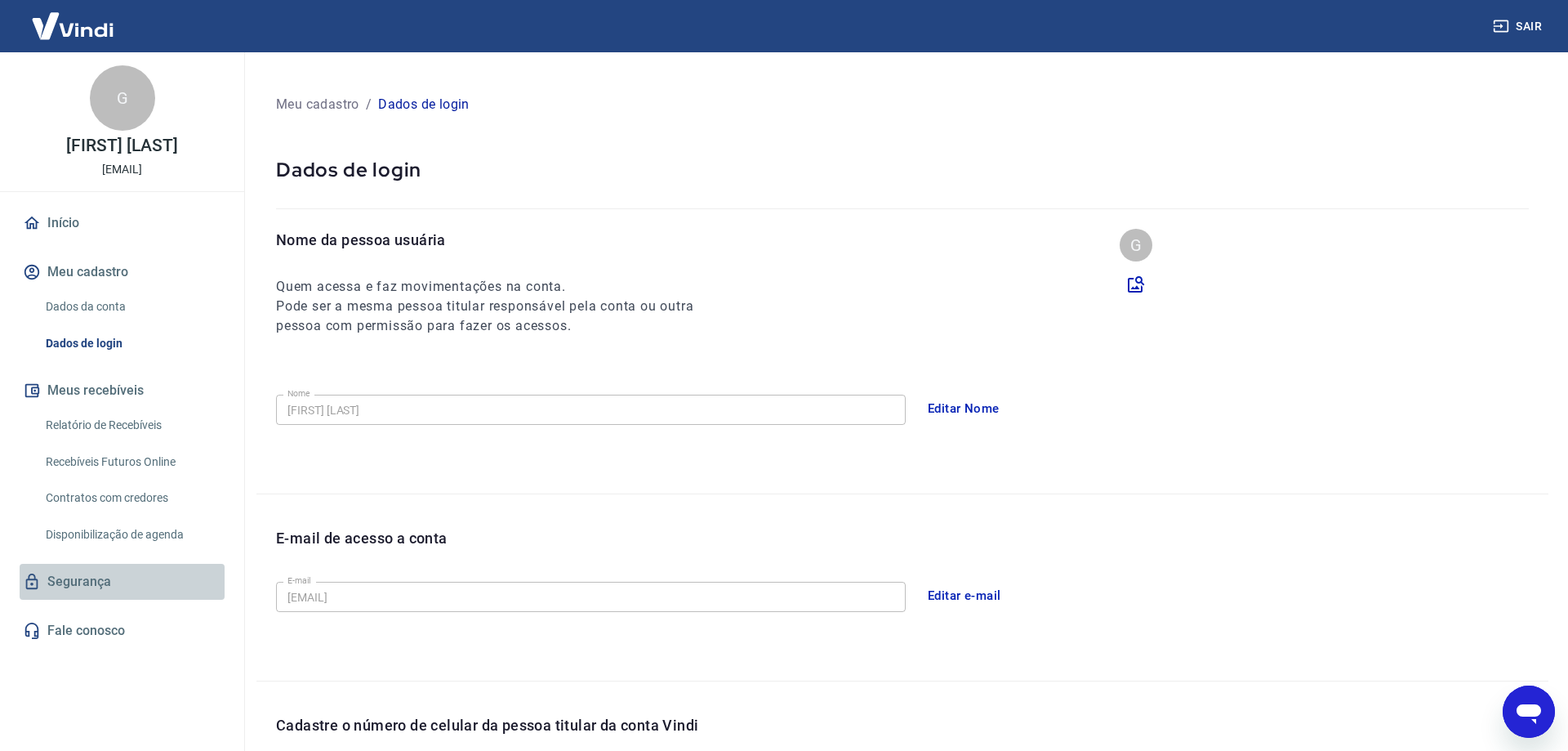 click on "Segurança" at bounding box center (122, 582) 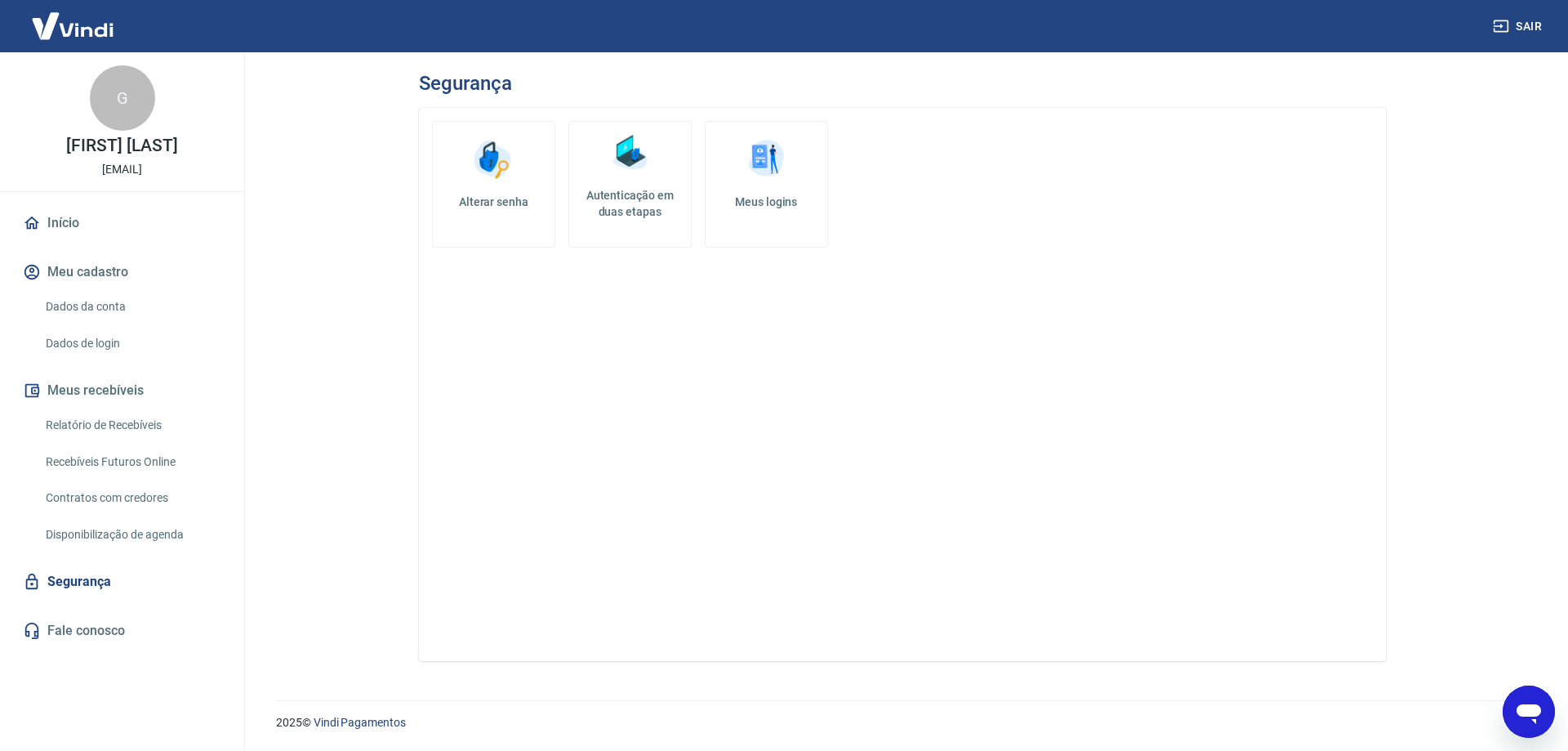 click on "Autenticação em duas etapas" at bounding box center (630, 203) 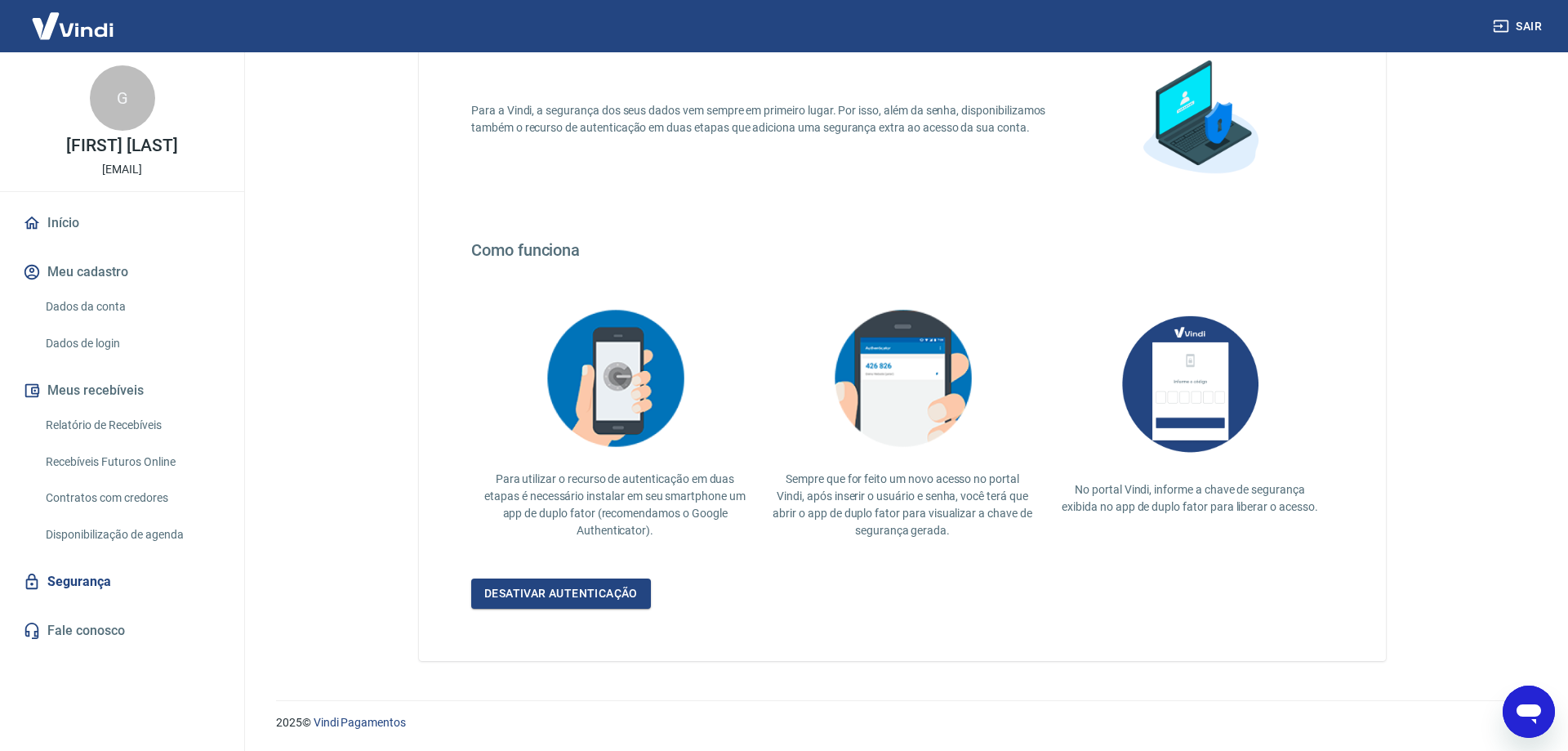 scroll, scrollTop: 0, scrollLeft: 0, axis: both 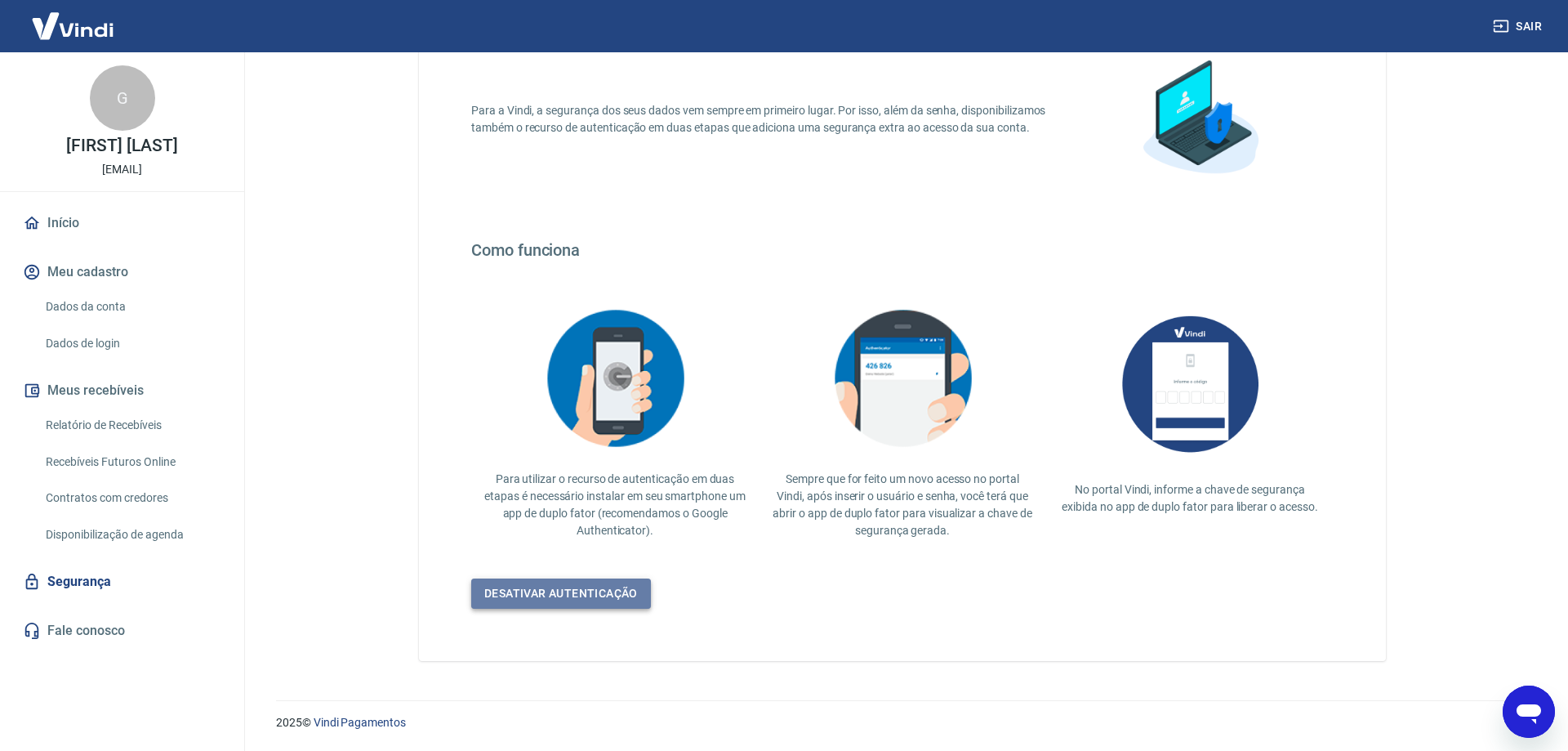 click on "Desativar autenticação" at bounding box center (561, 593) 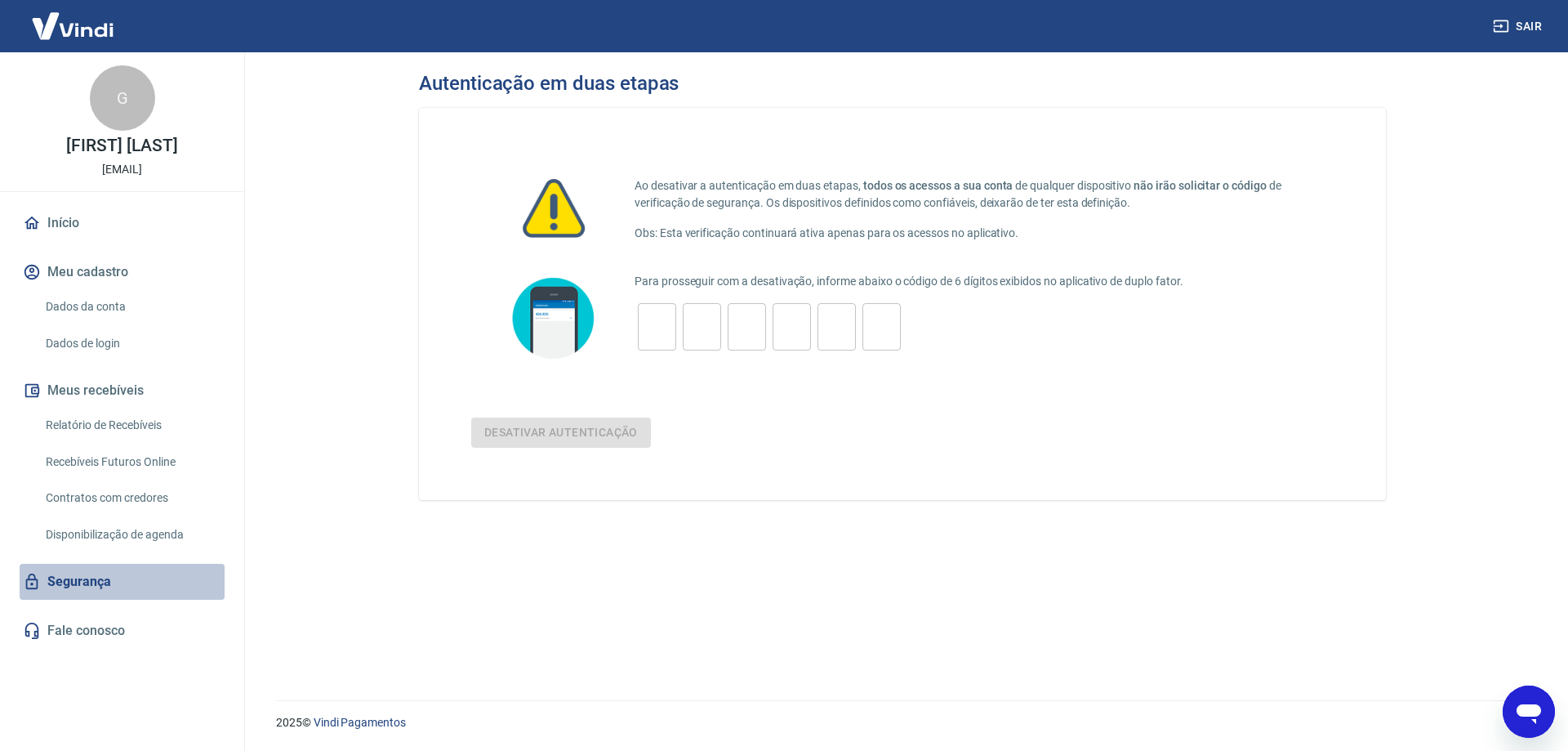 click on "Segurança" at bounding box center (122, 582) 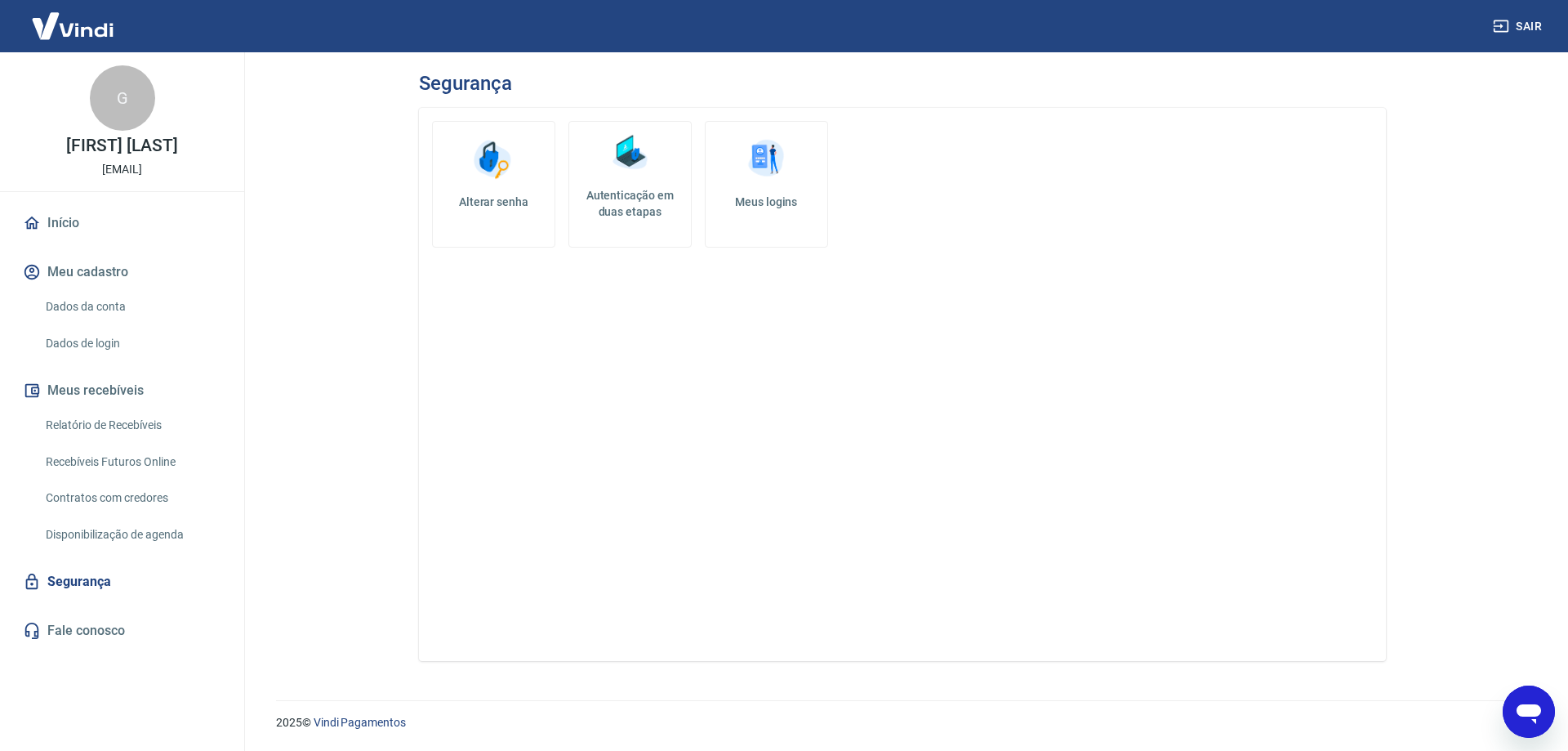 click at bounding box center [630, 153] 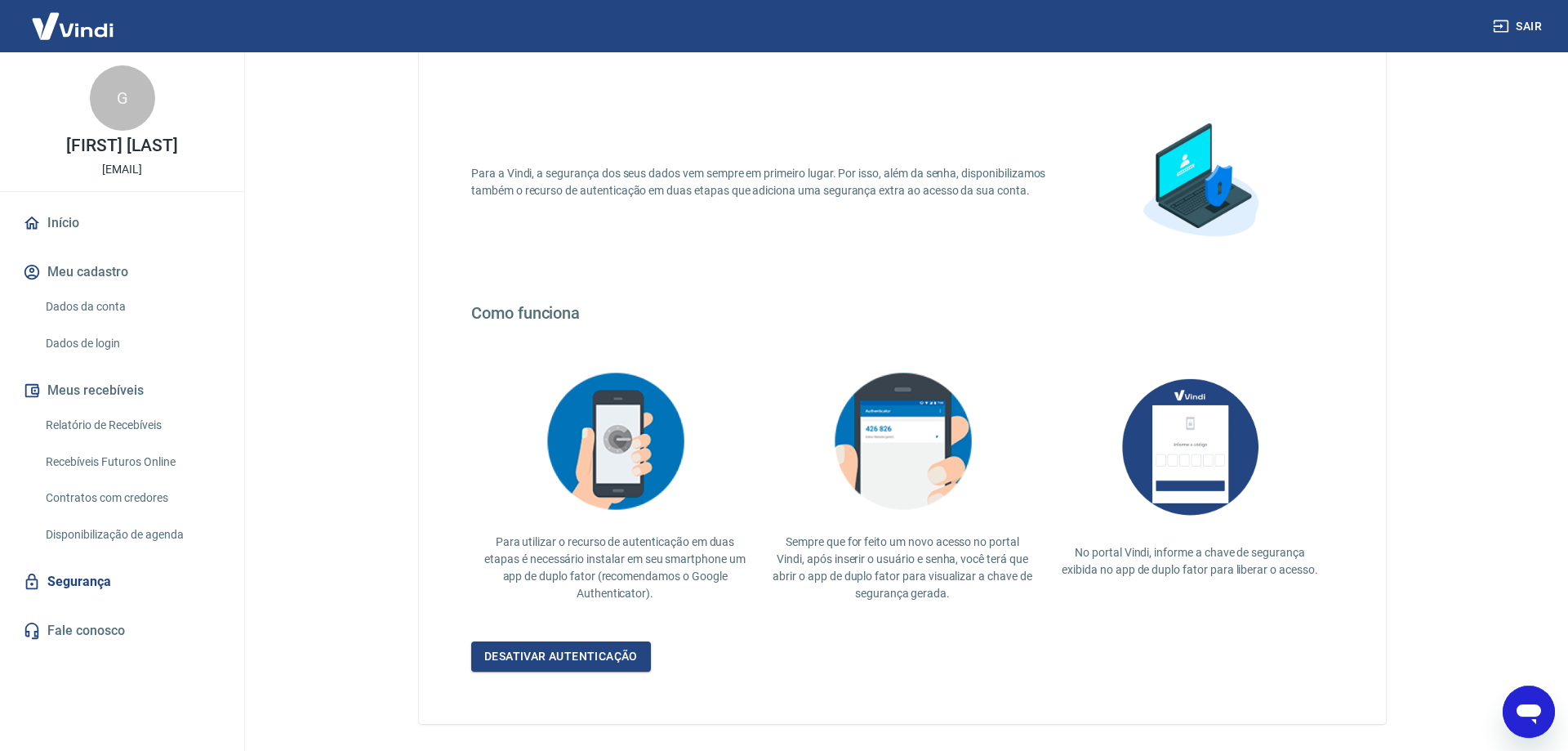 scroll, scrollTop: 0, scrollLeft: 0, axis: both 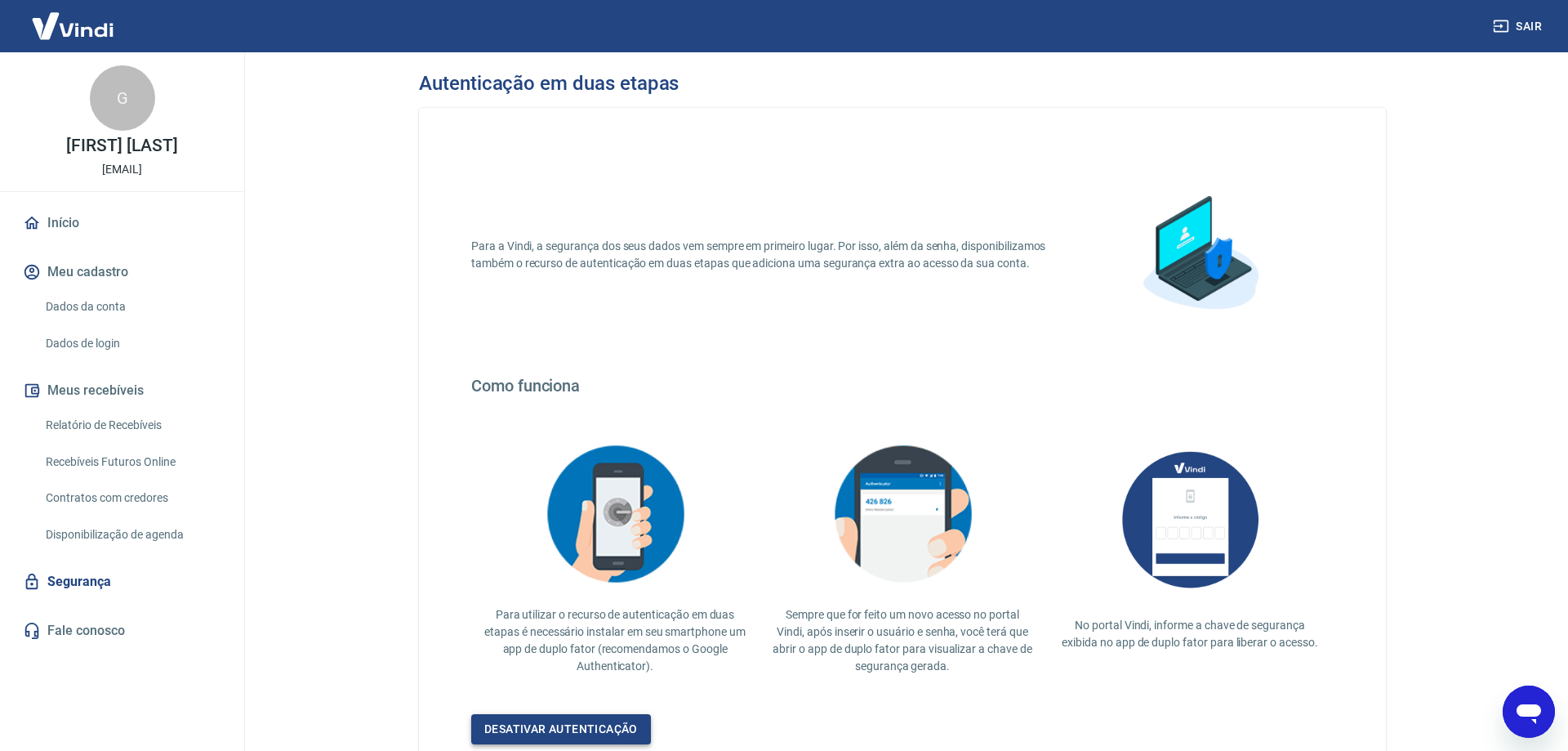 click on "Desativar autenticação" at bounding box center (561, 729) 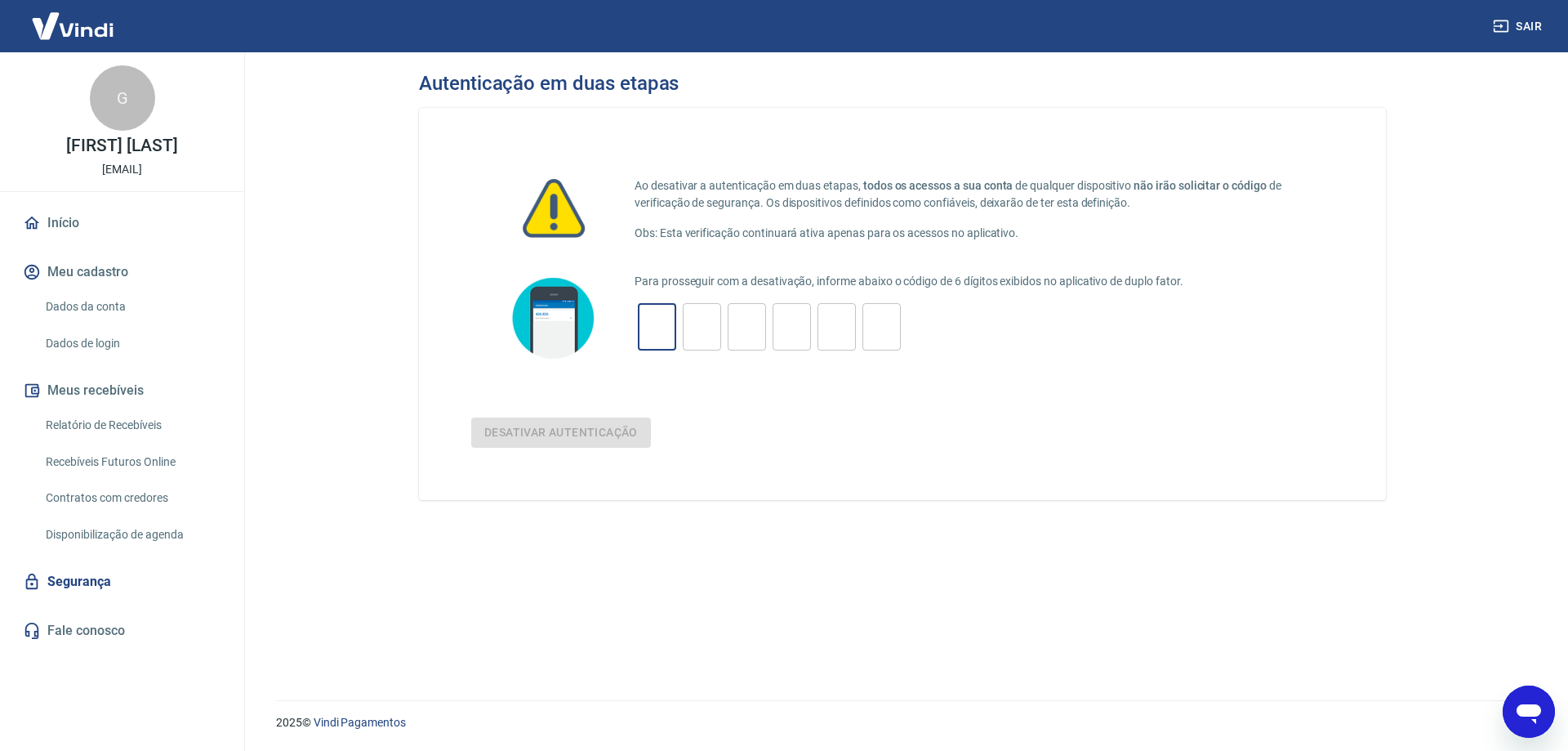 click at bounding box center [657, 327] 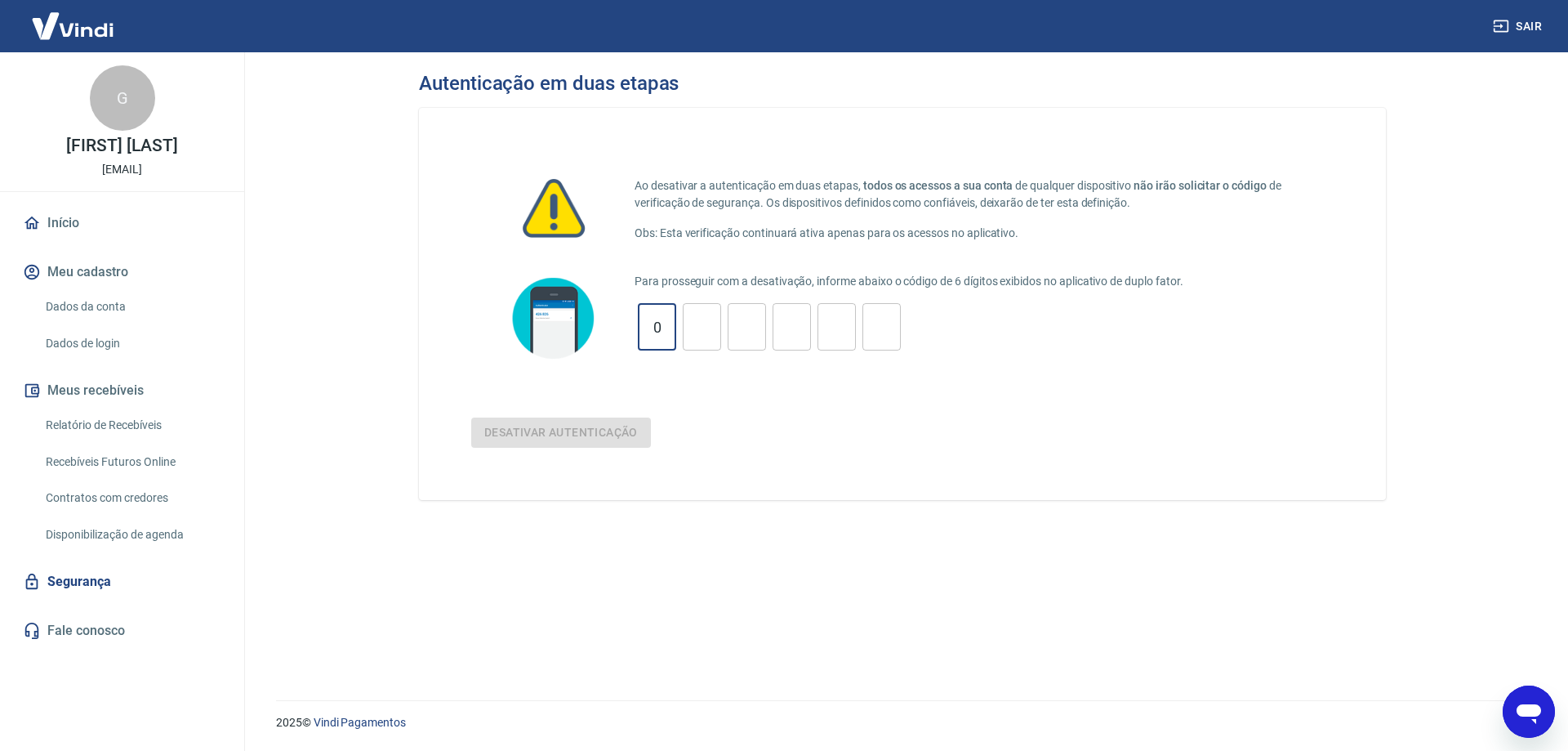 type on "0" 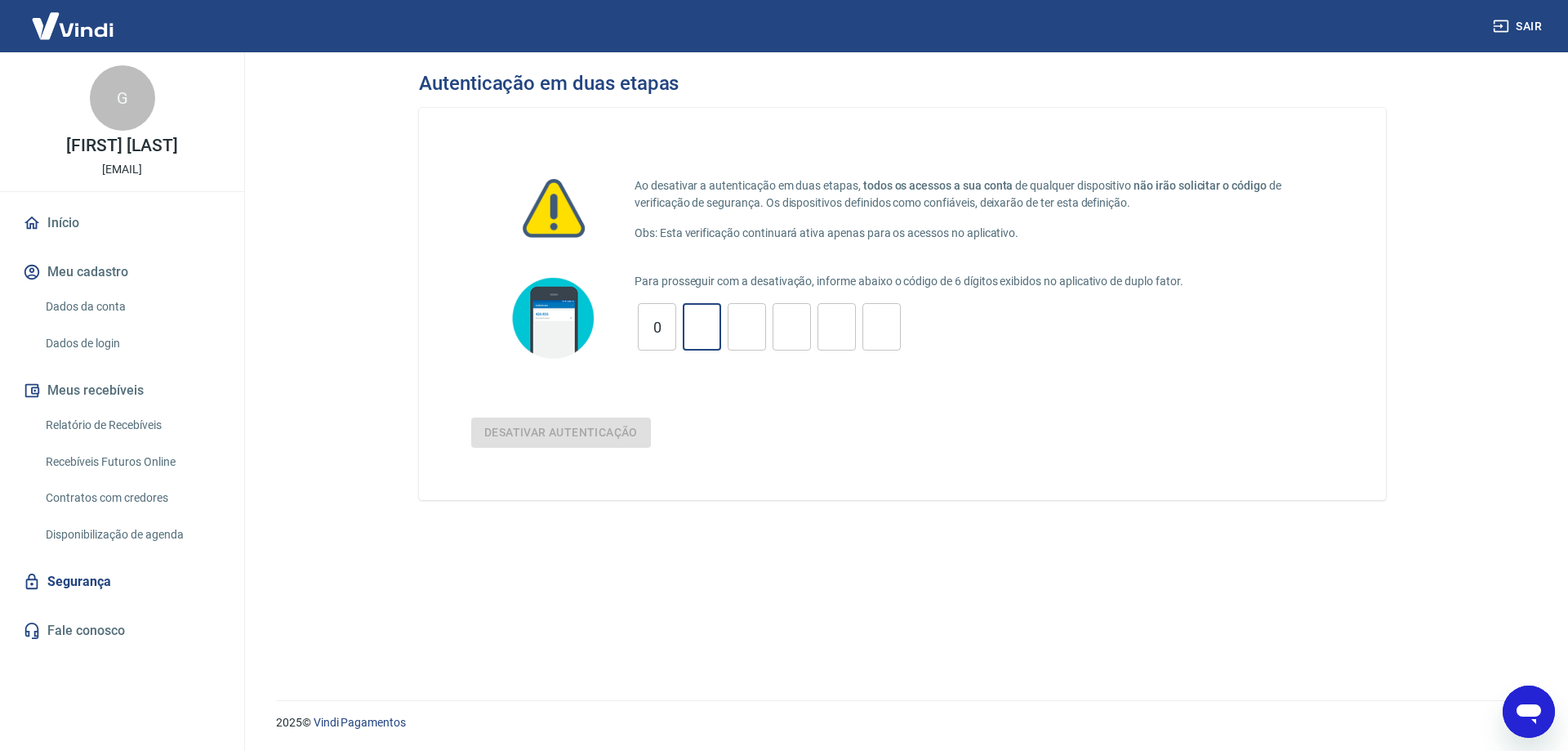 type on "5" 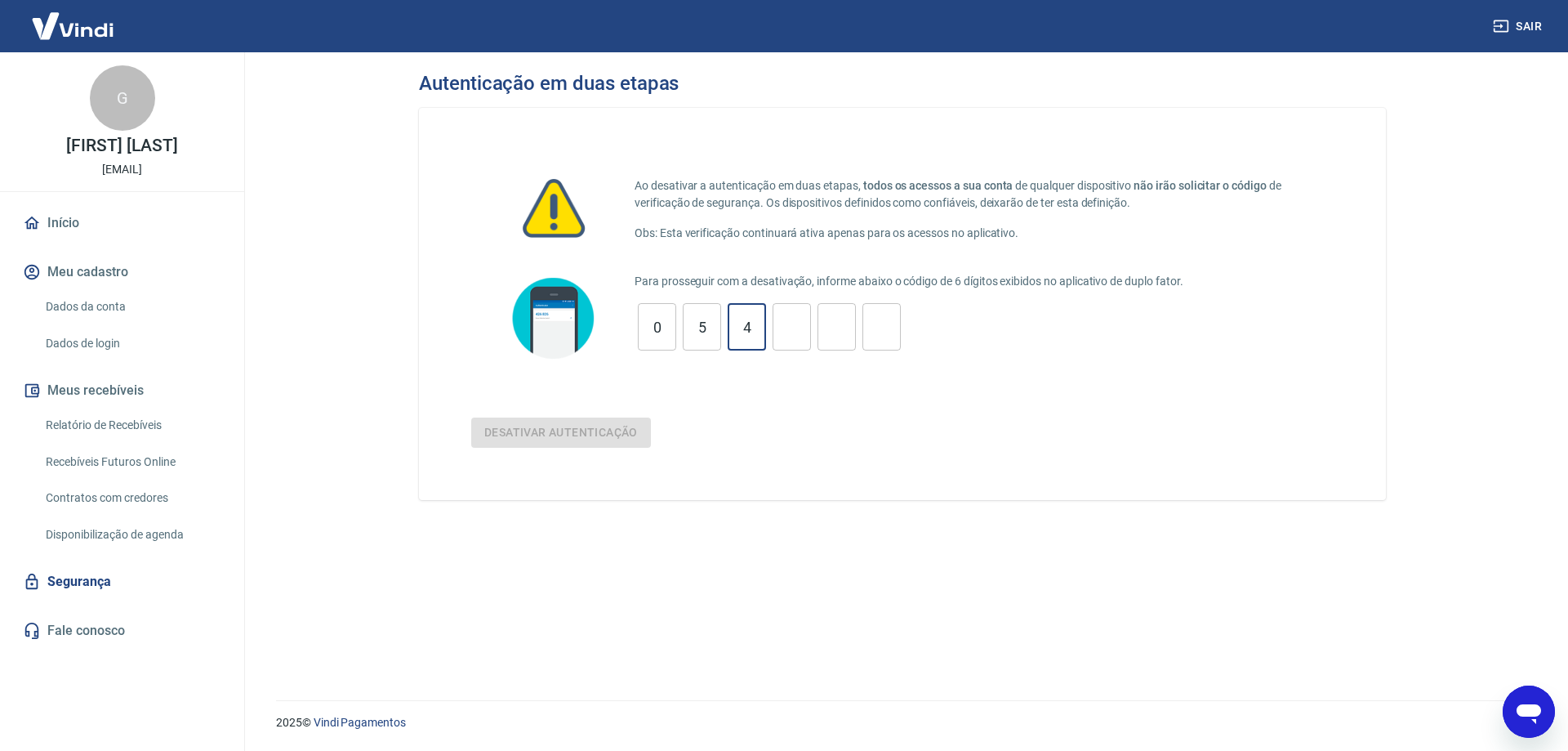type on "4" 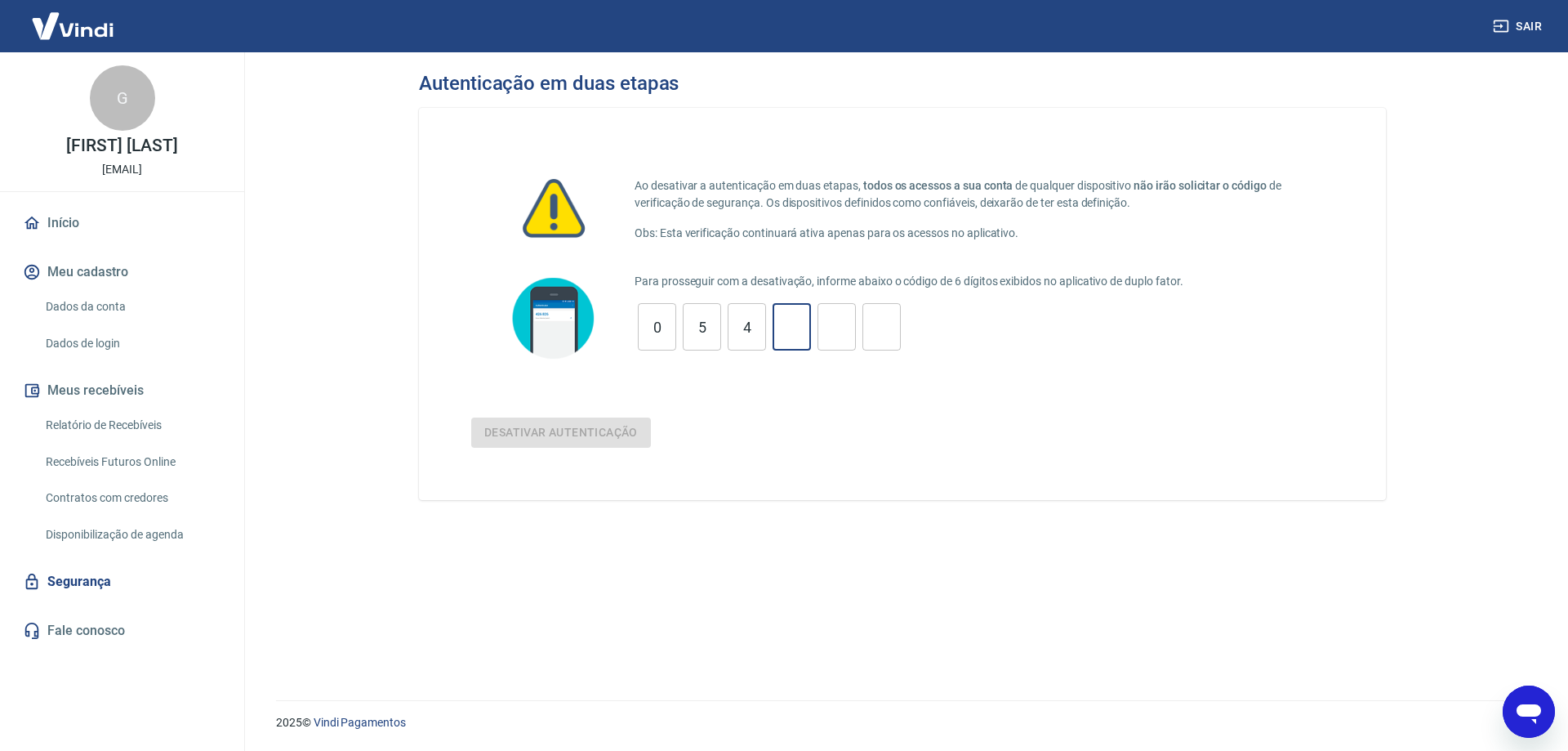 type on "5" 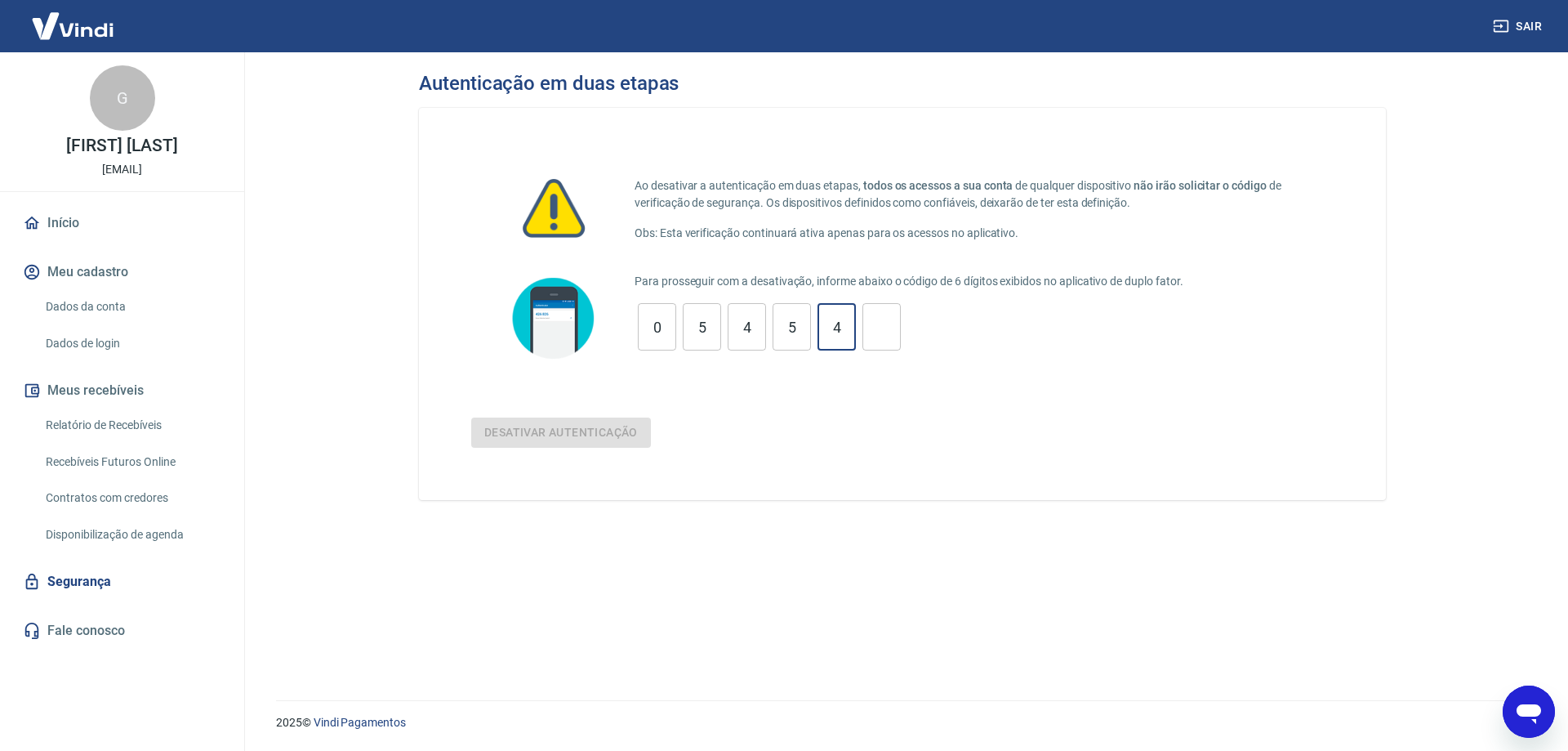 type on "4" 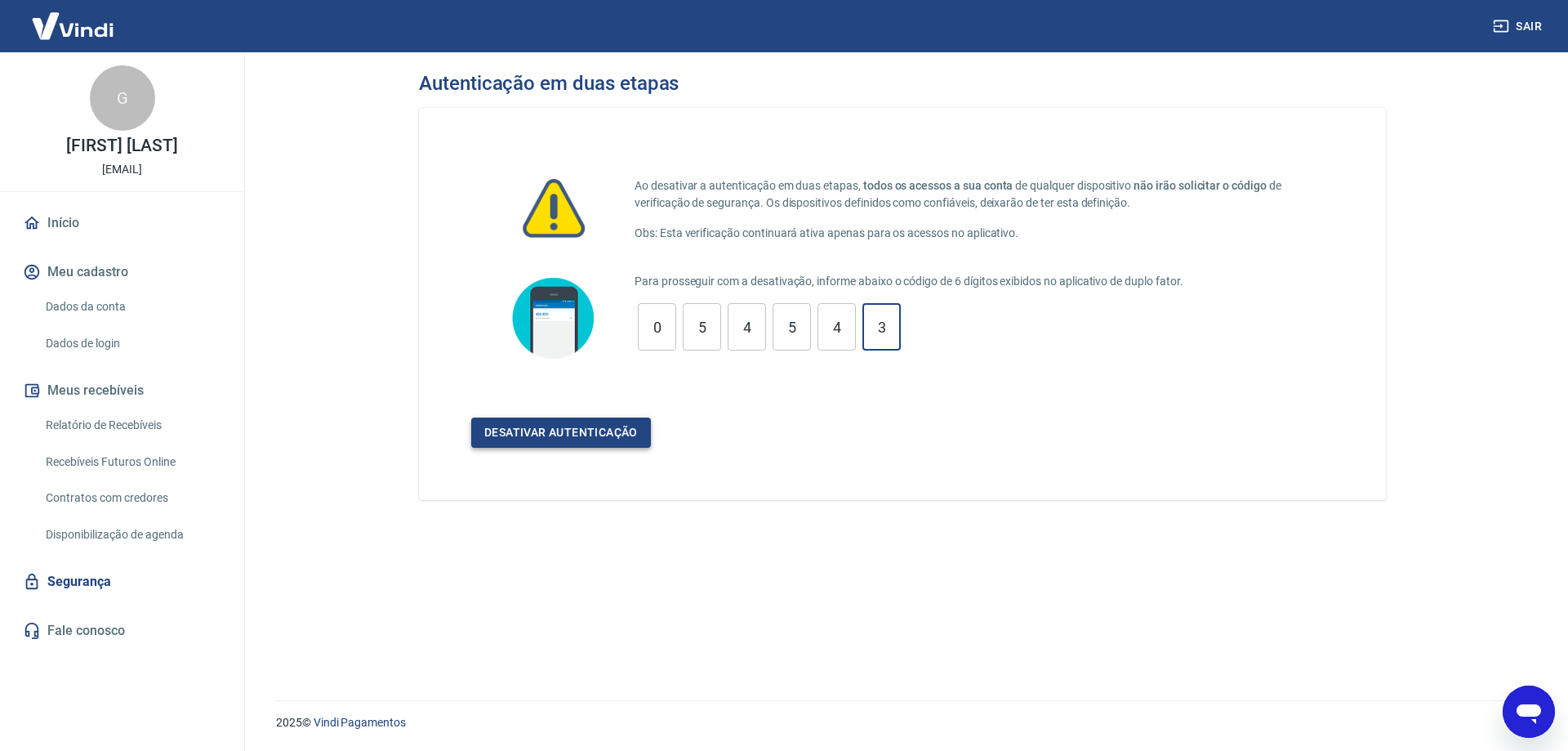 type on "3" 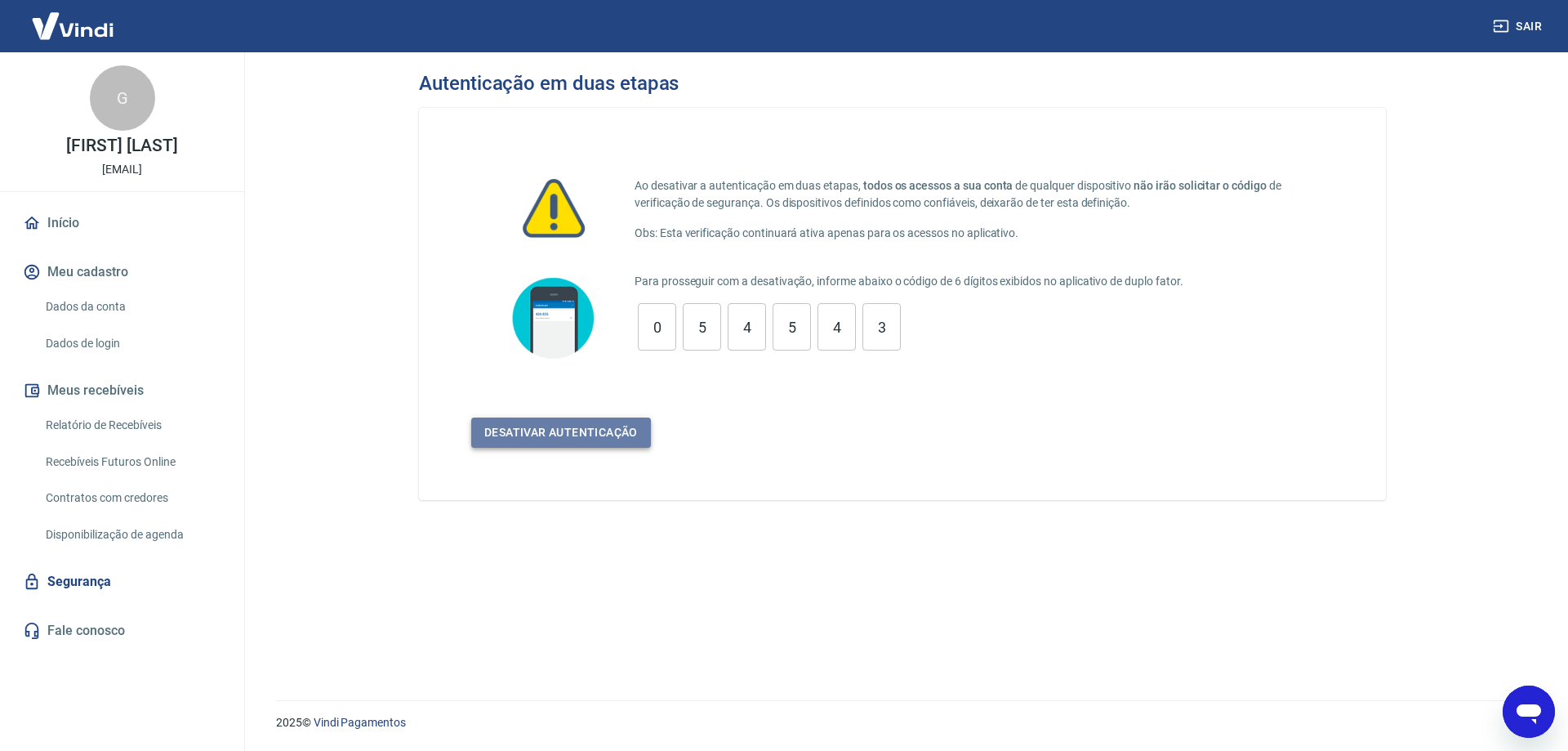 click on "Desativar autenticação" at bounding box center (561, 432) 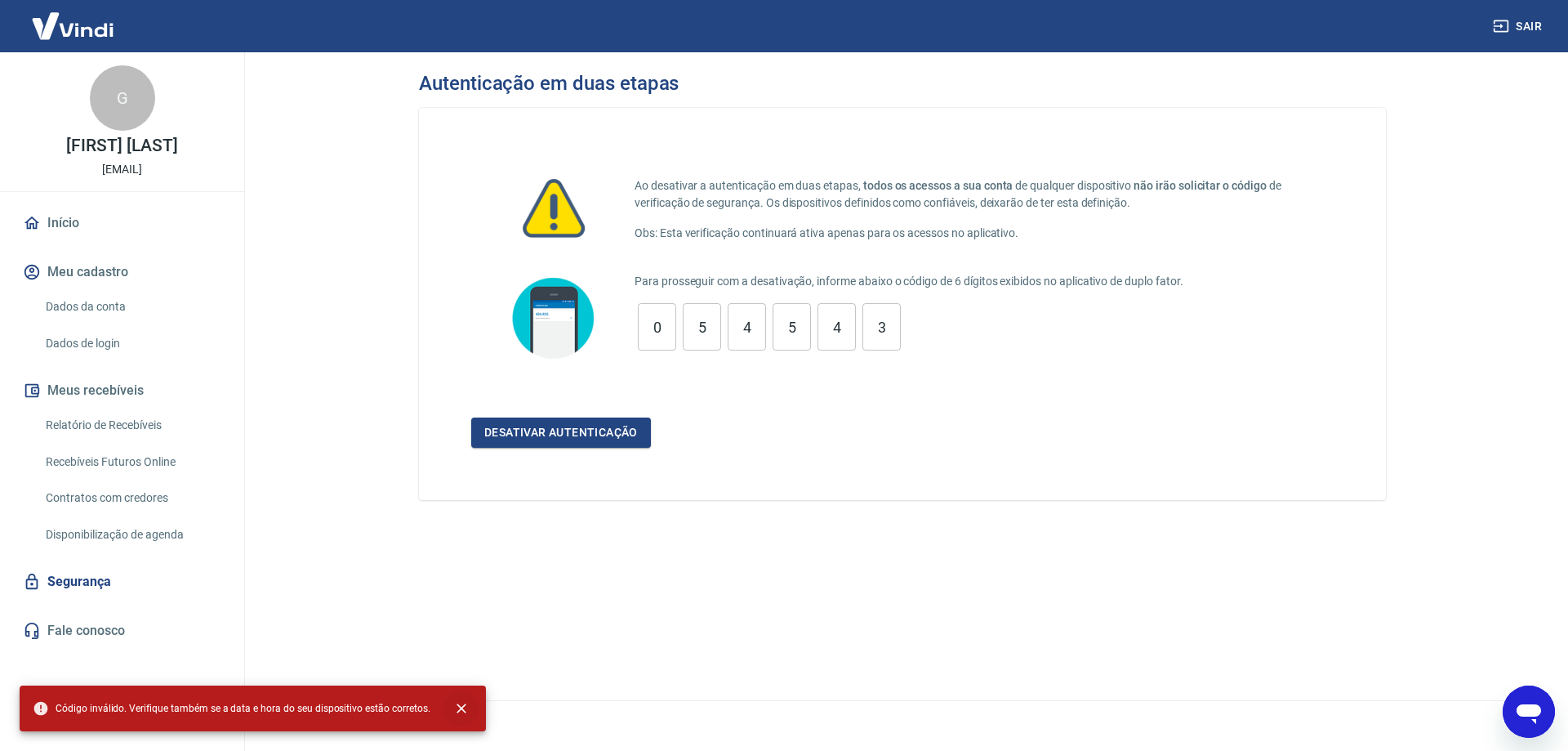 click 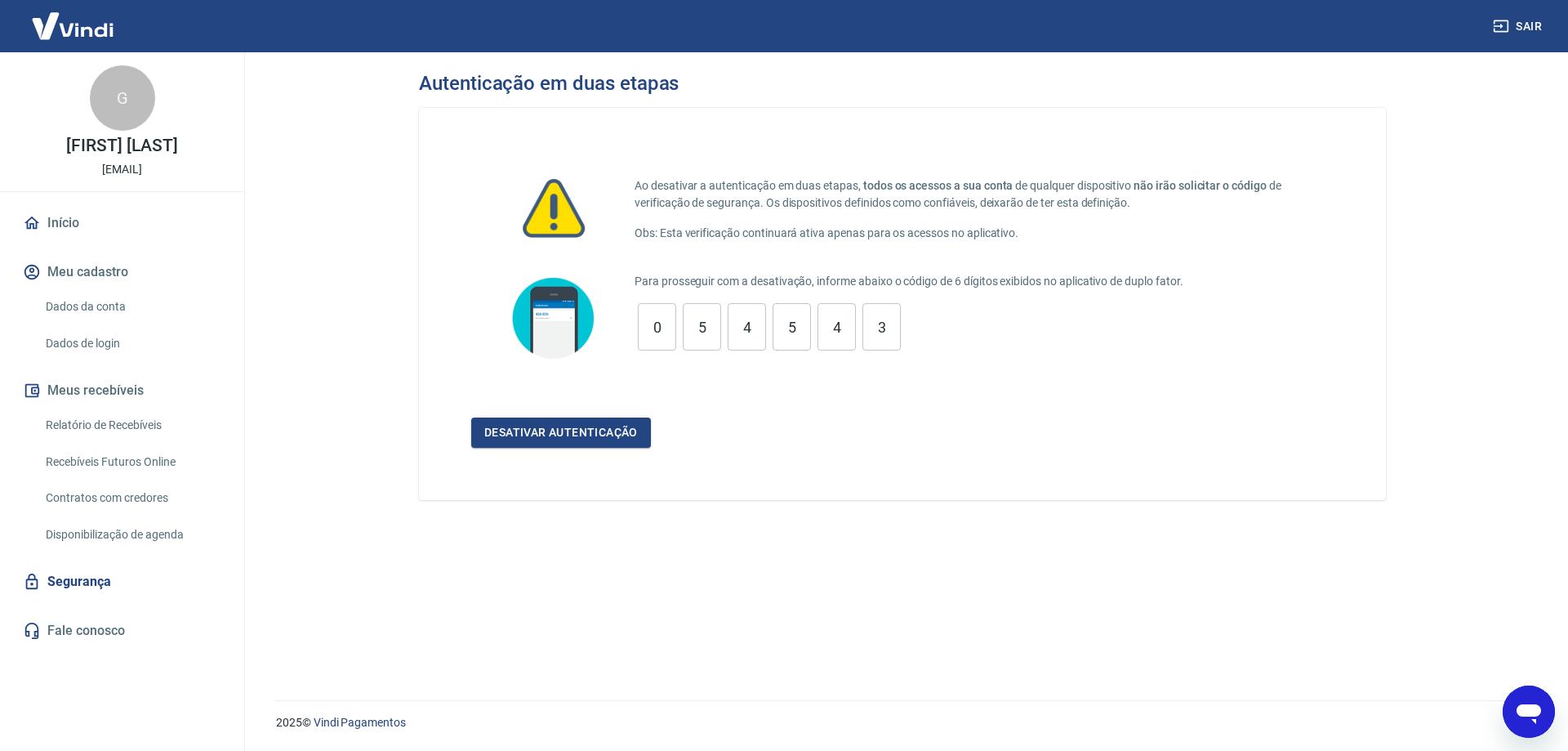 click on "0" at bounding box center [657, 327] 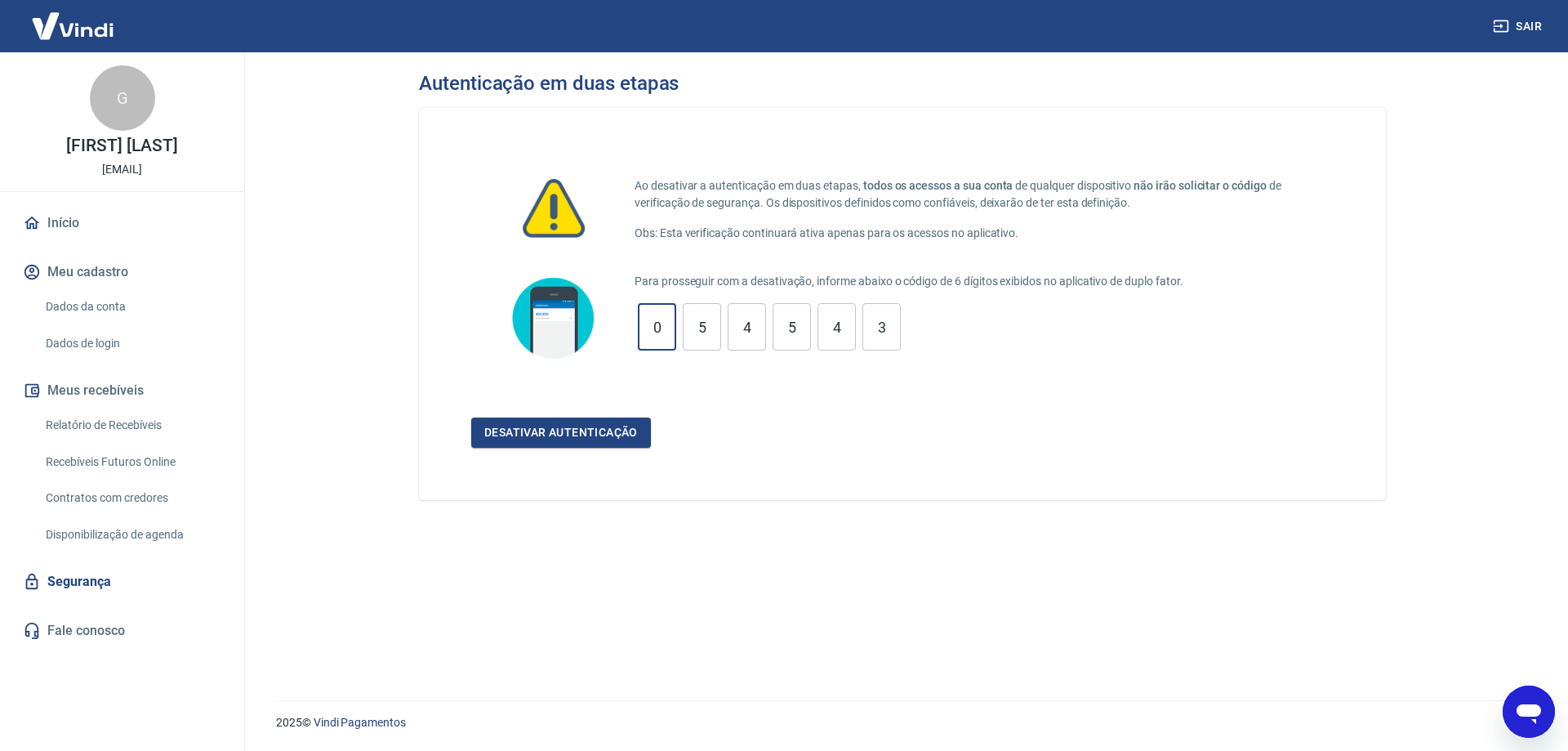 type on "0" 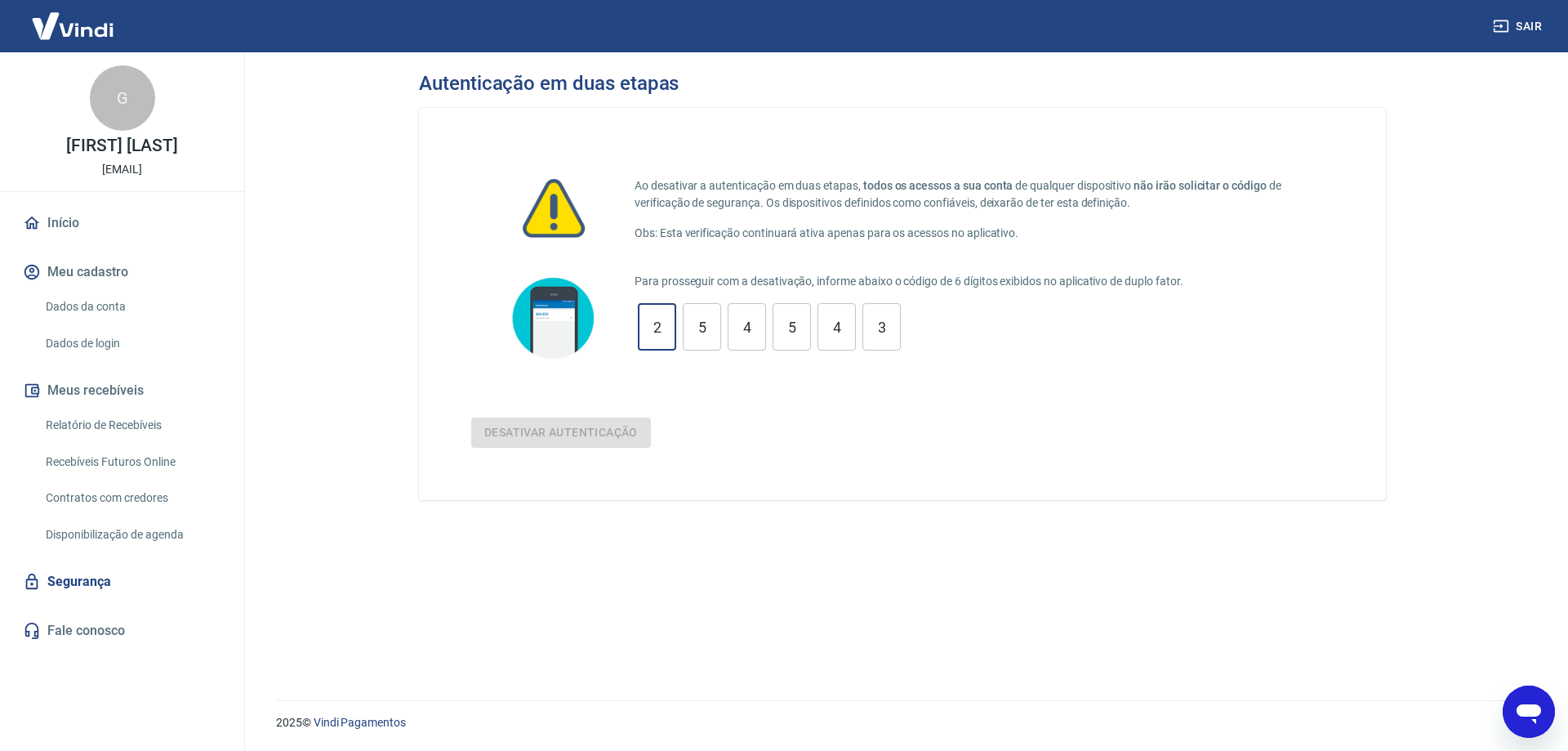 type on "2" 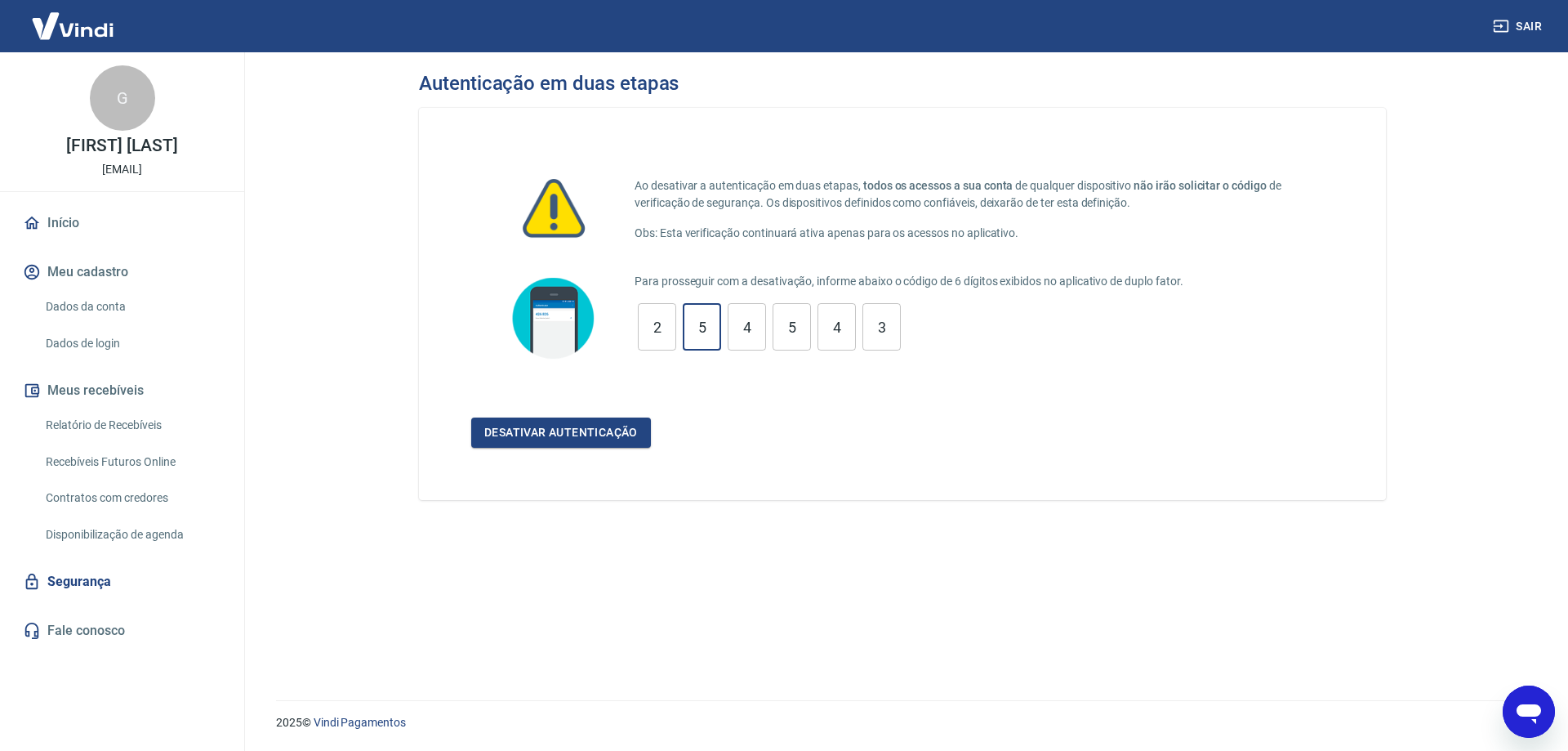click on "4" at bounding box center (746, 327) 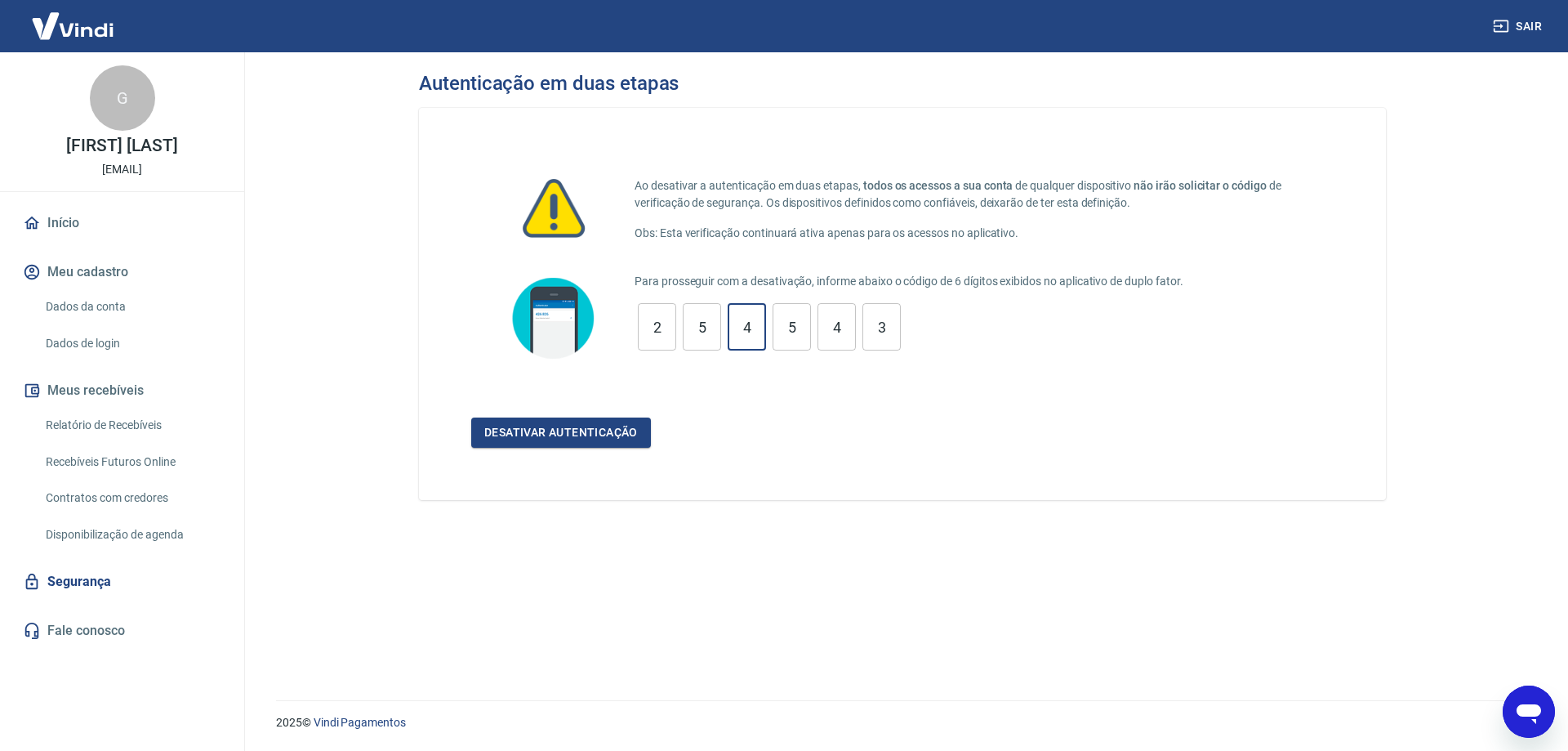 click on "4" at bounding box center [746, 327] 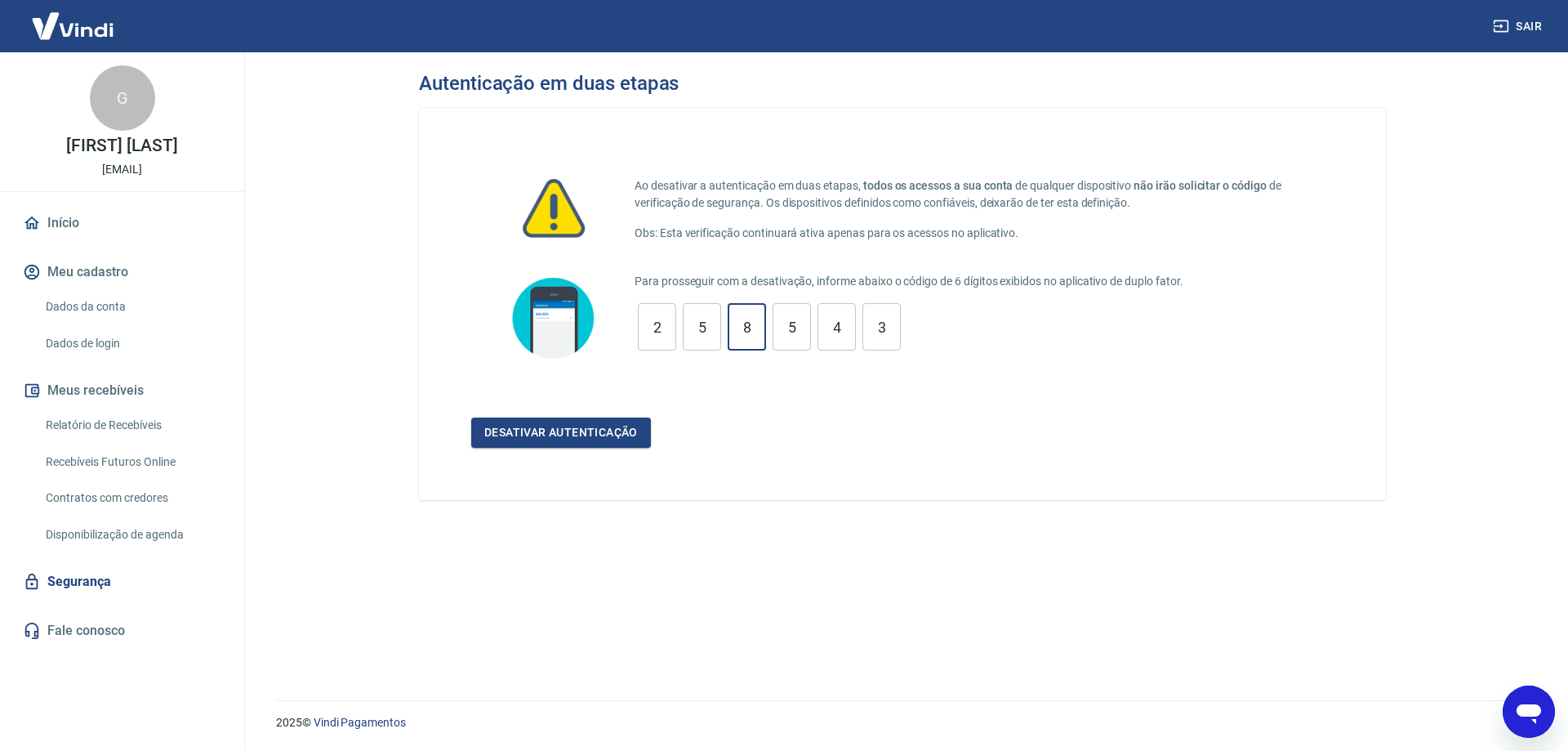 type on "8" 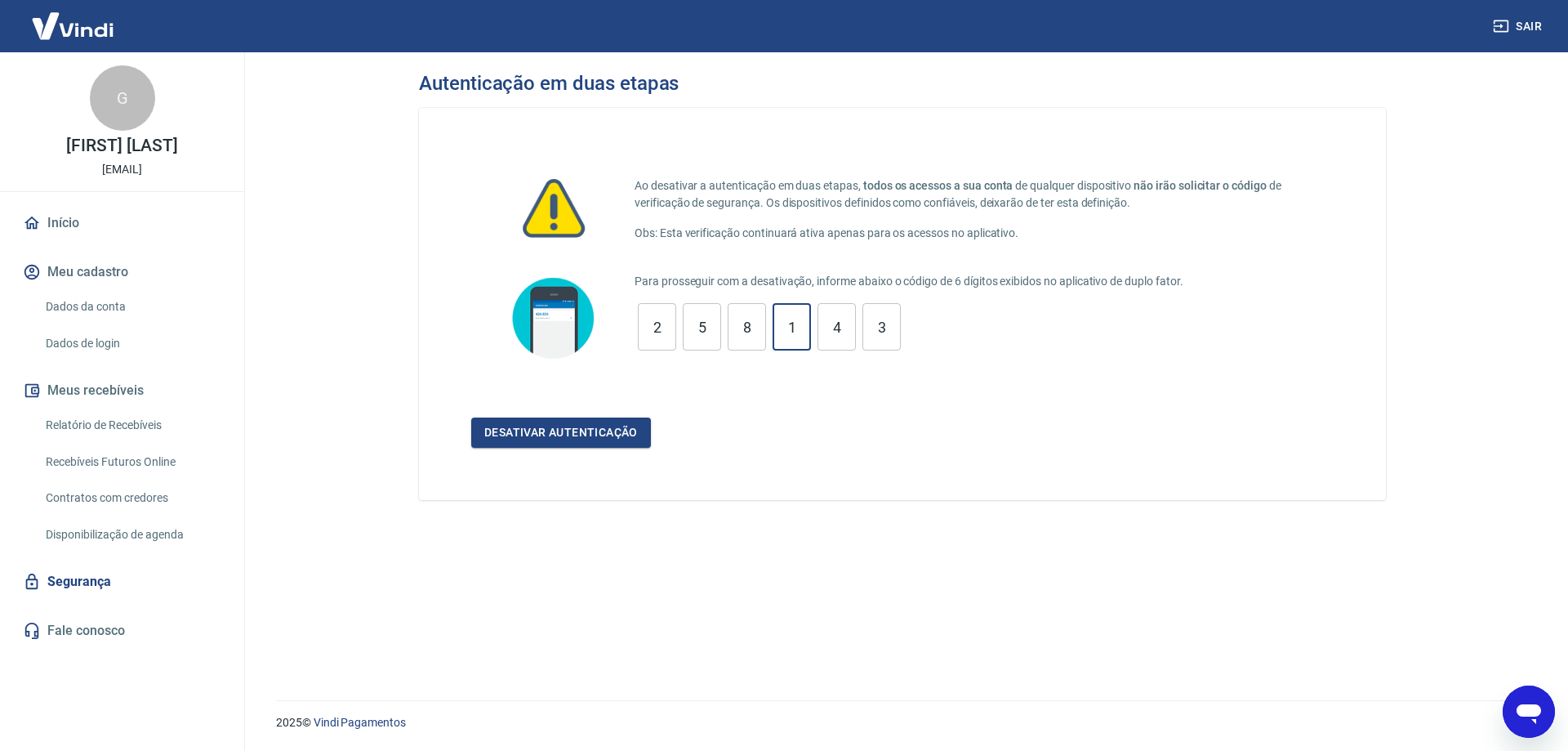 type on "1" 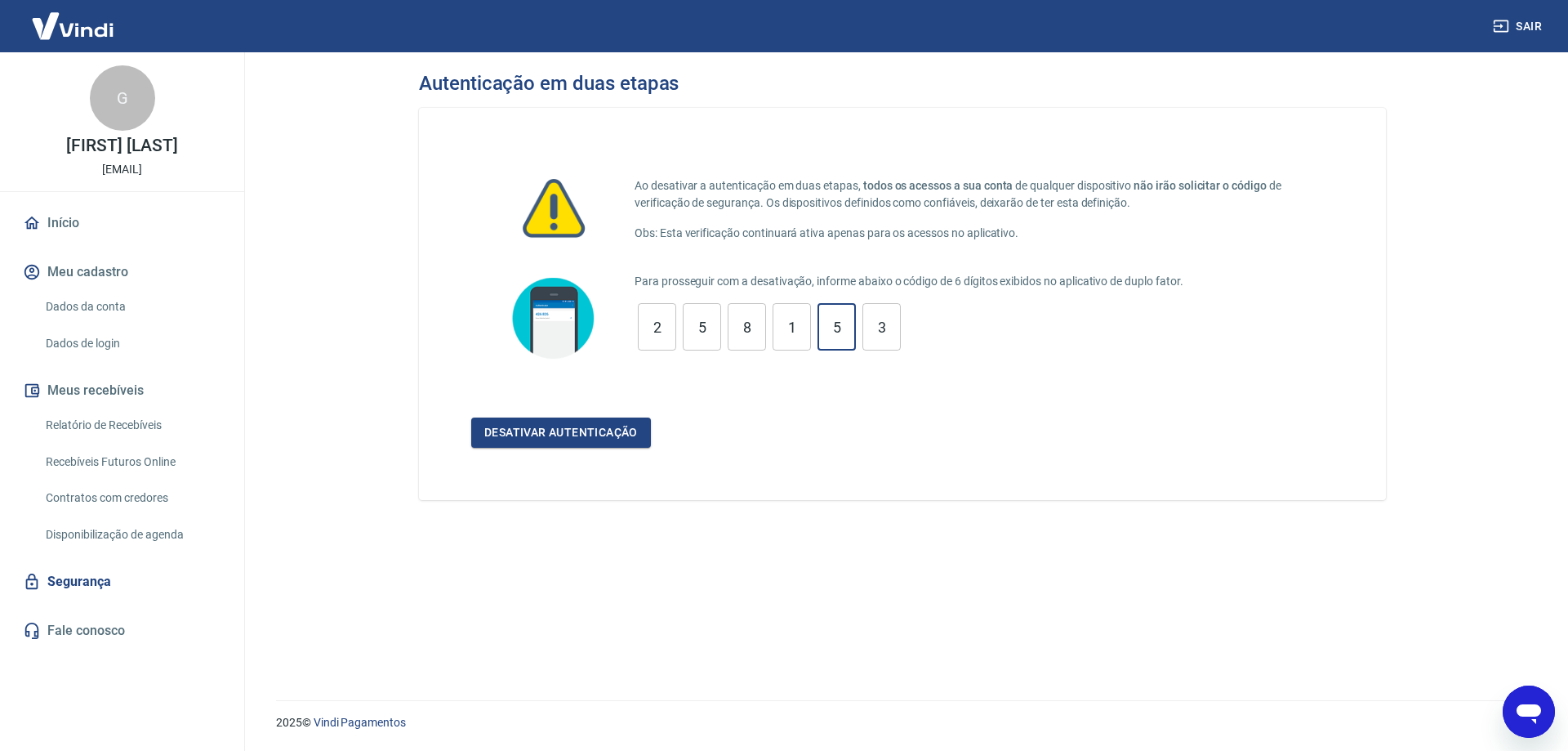 type on "5" 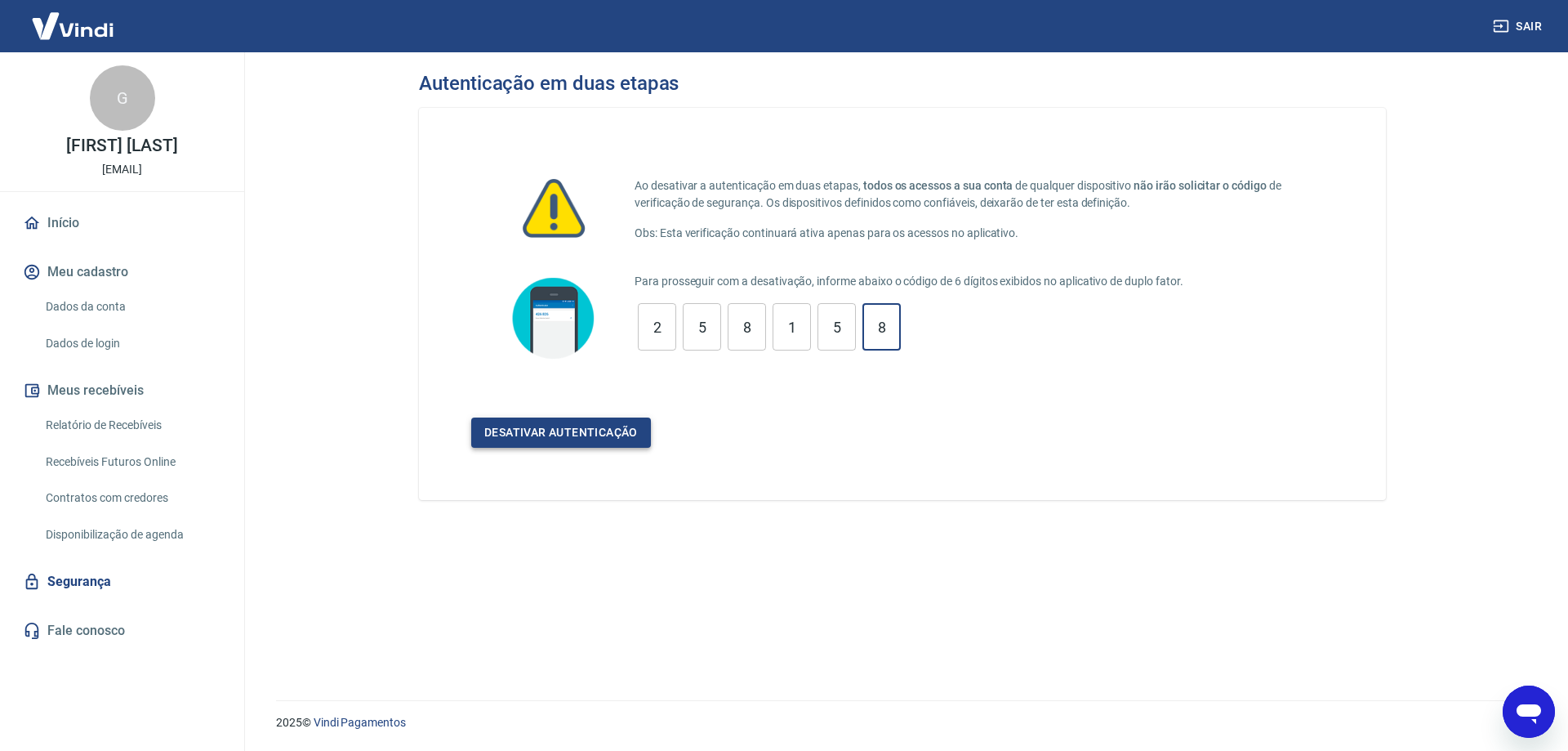 click on "Desativar autenticação" at bounding box center [561, 432] 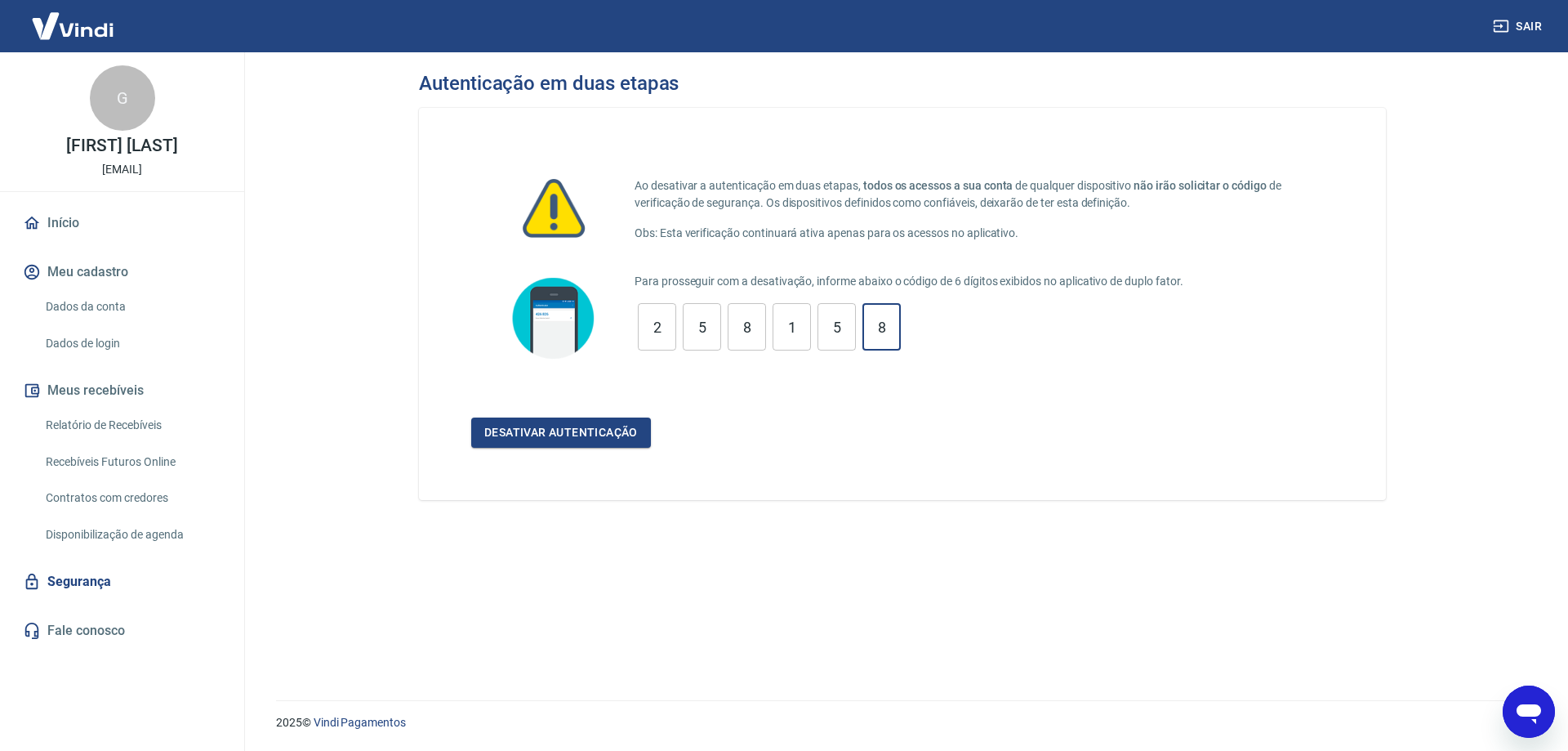 click on "8" at bounding box center (881, 327) 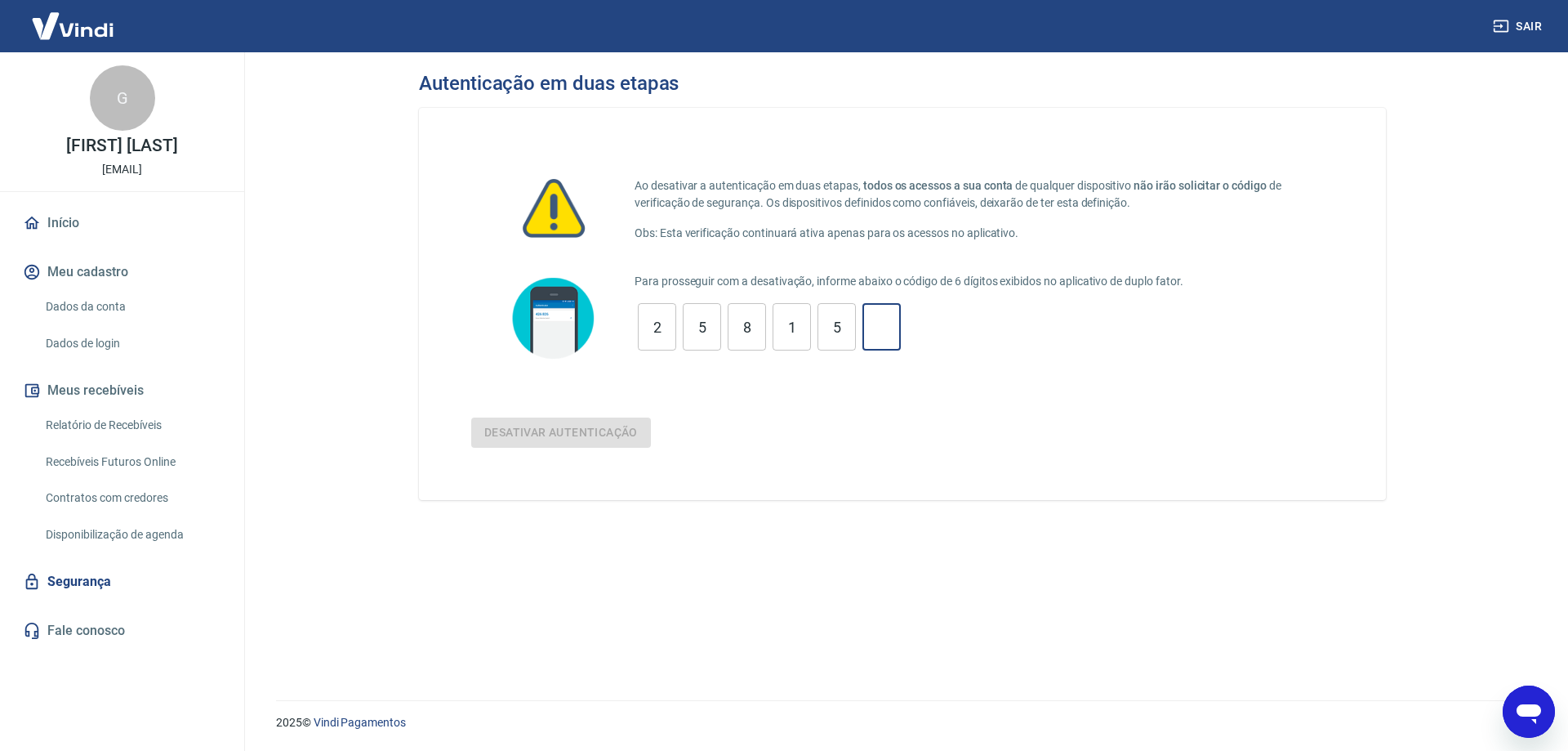 type on "5" 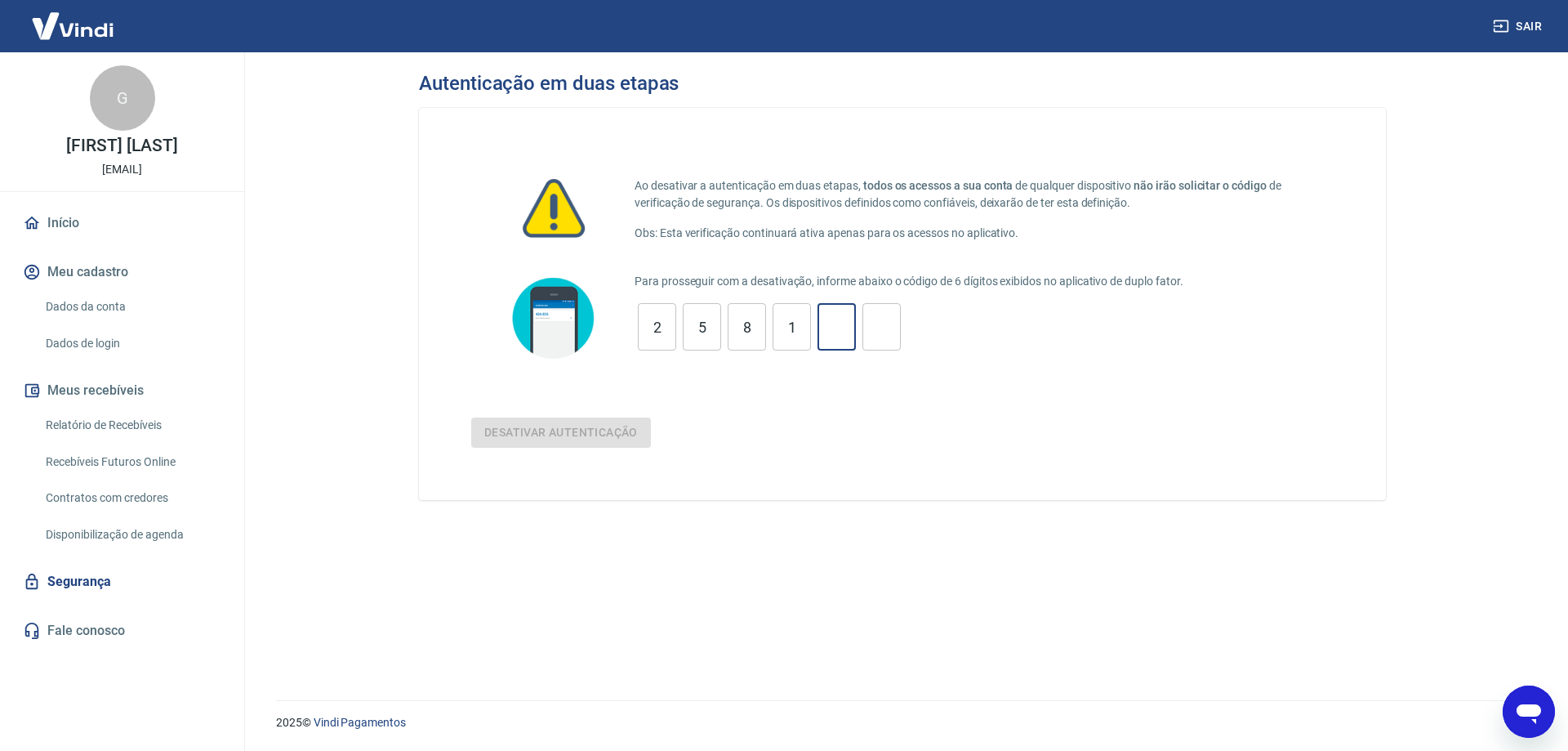 type on "1" 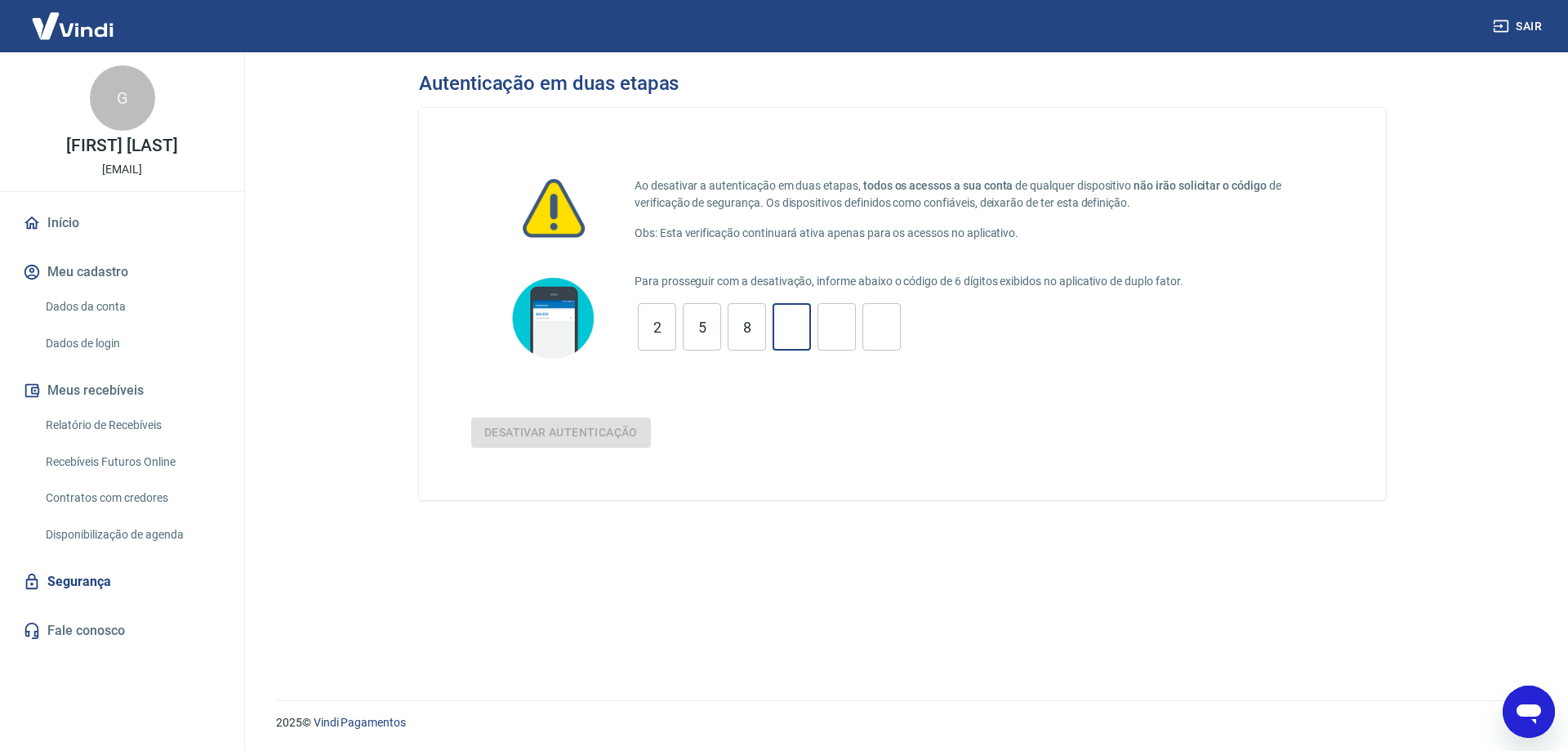 type on "8" 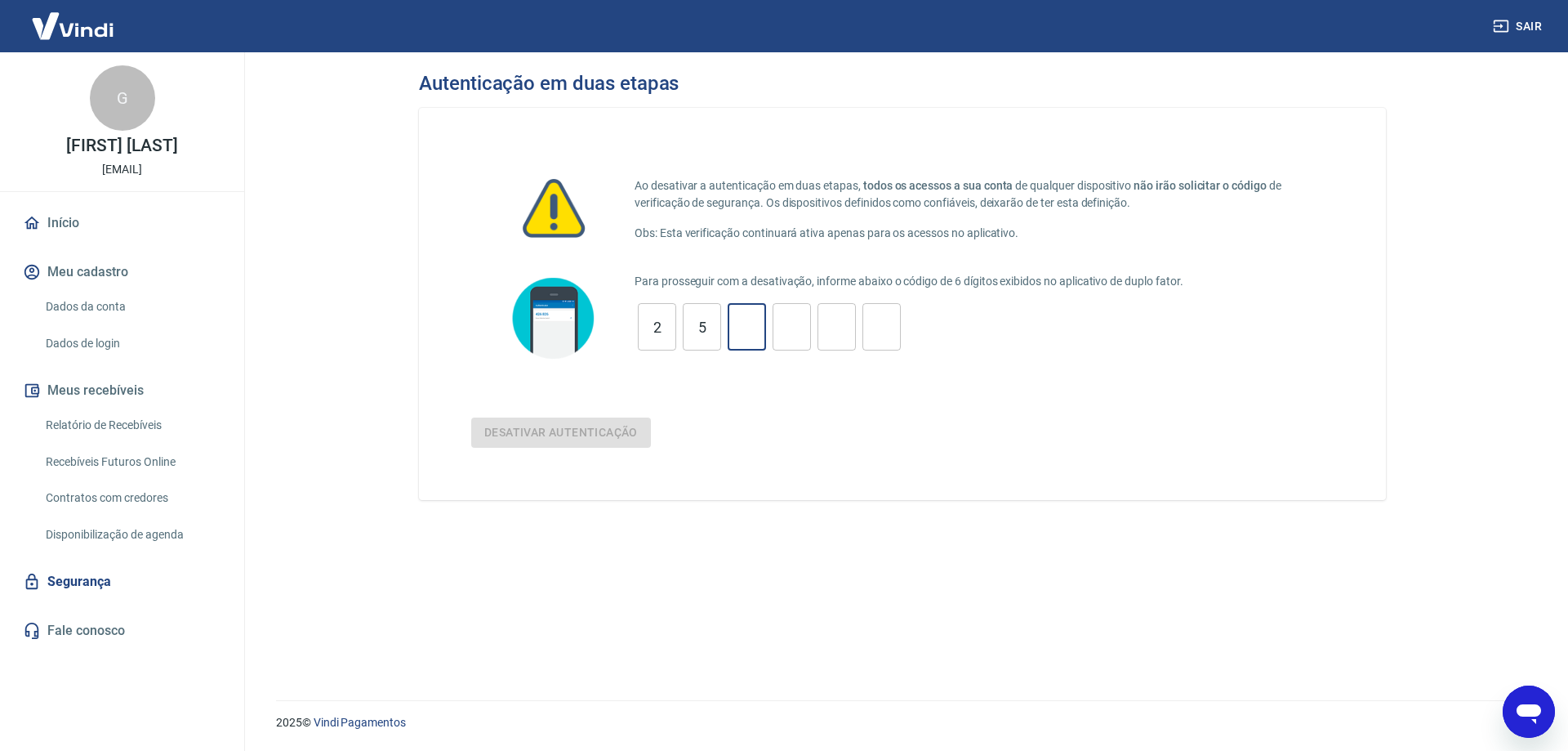 type on "5" 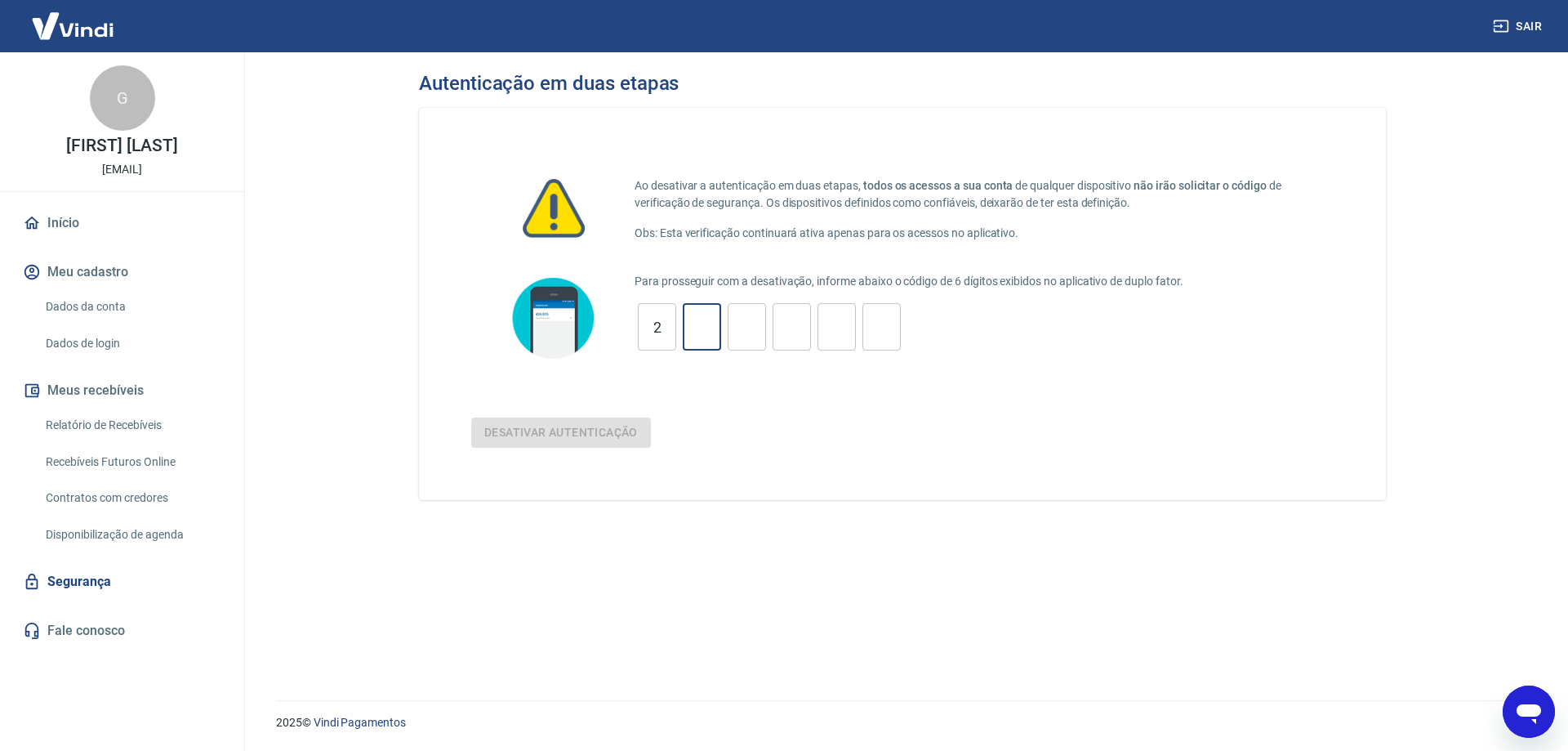 type on "2" 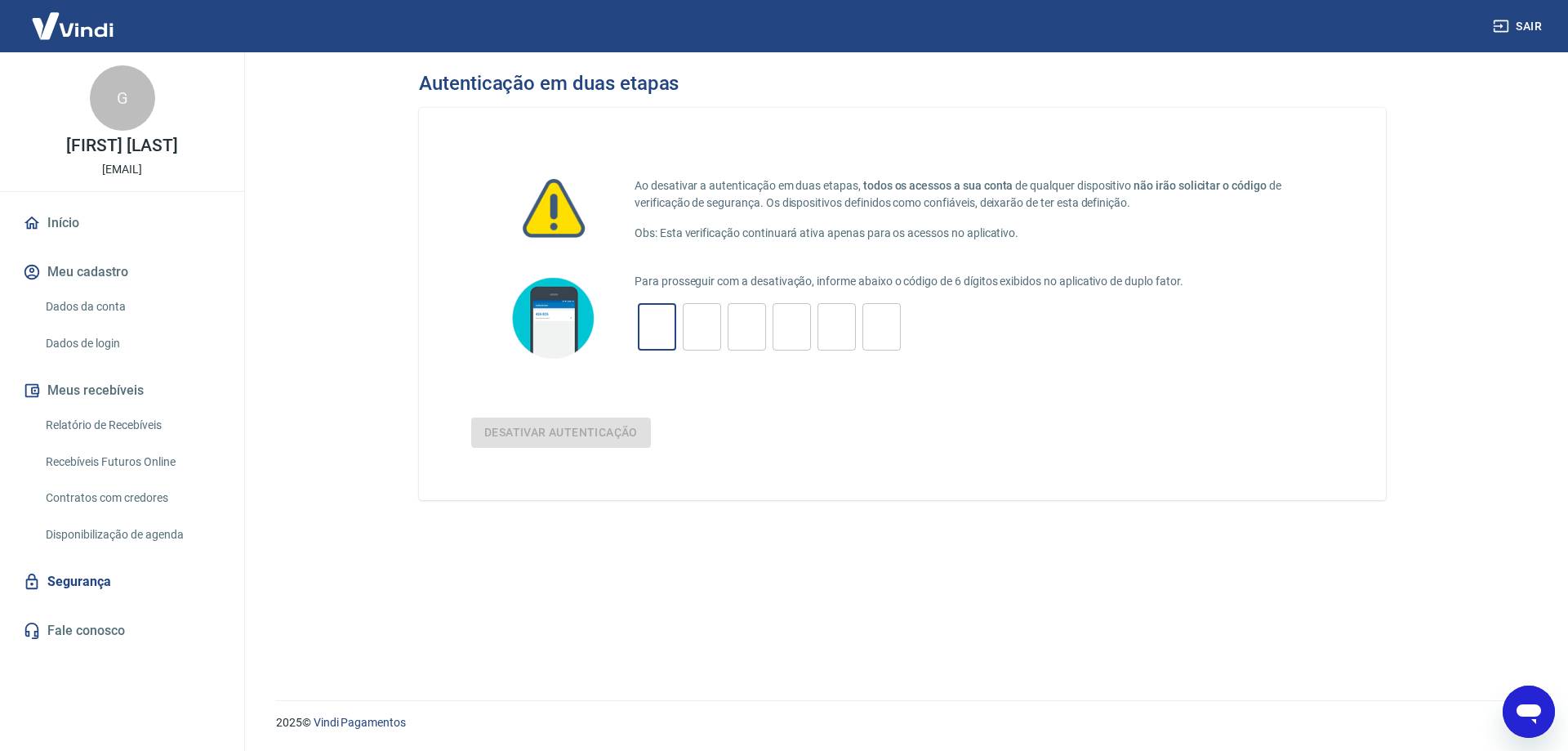 type on "4" 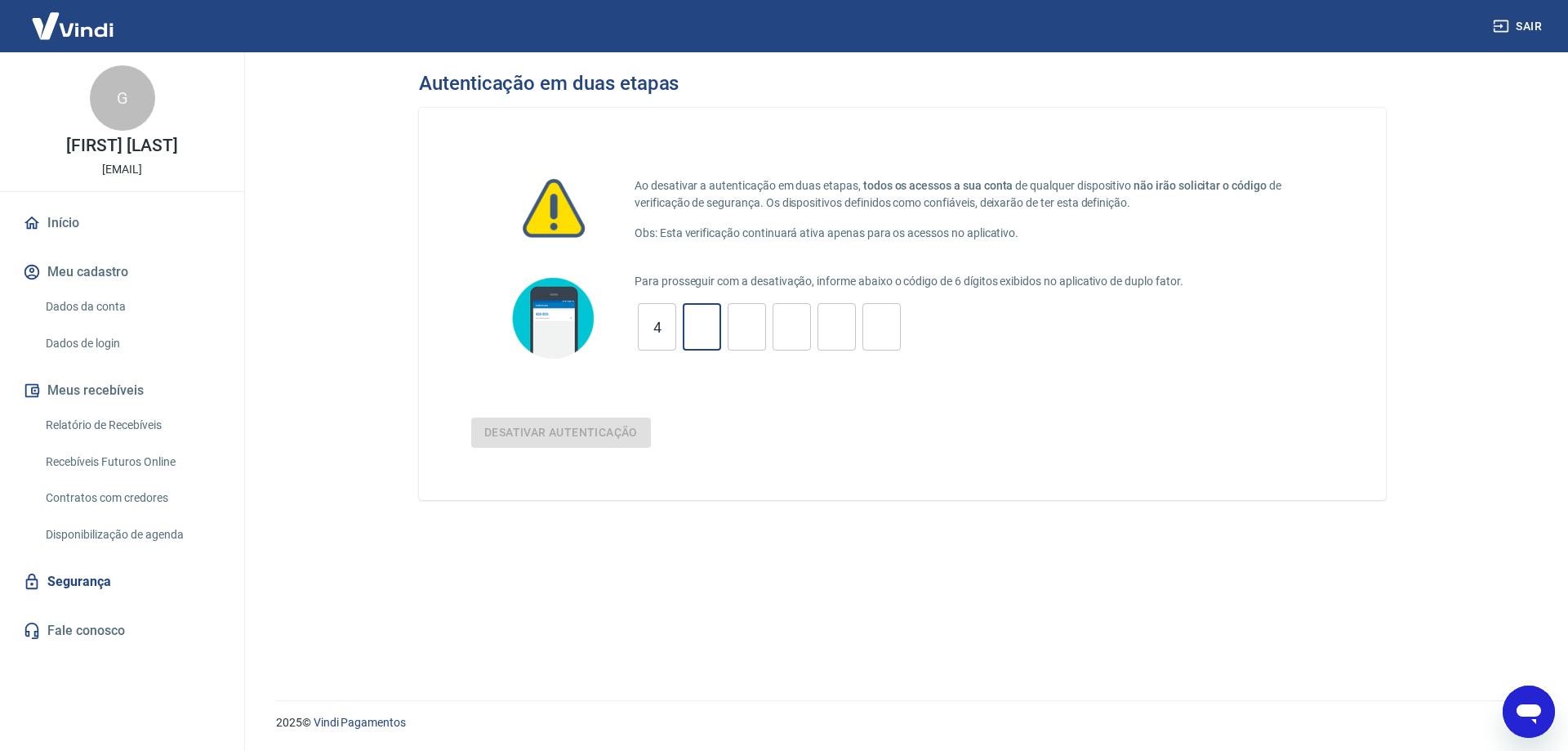 type on "2" 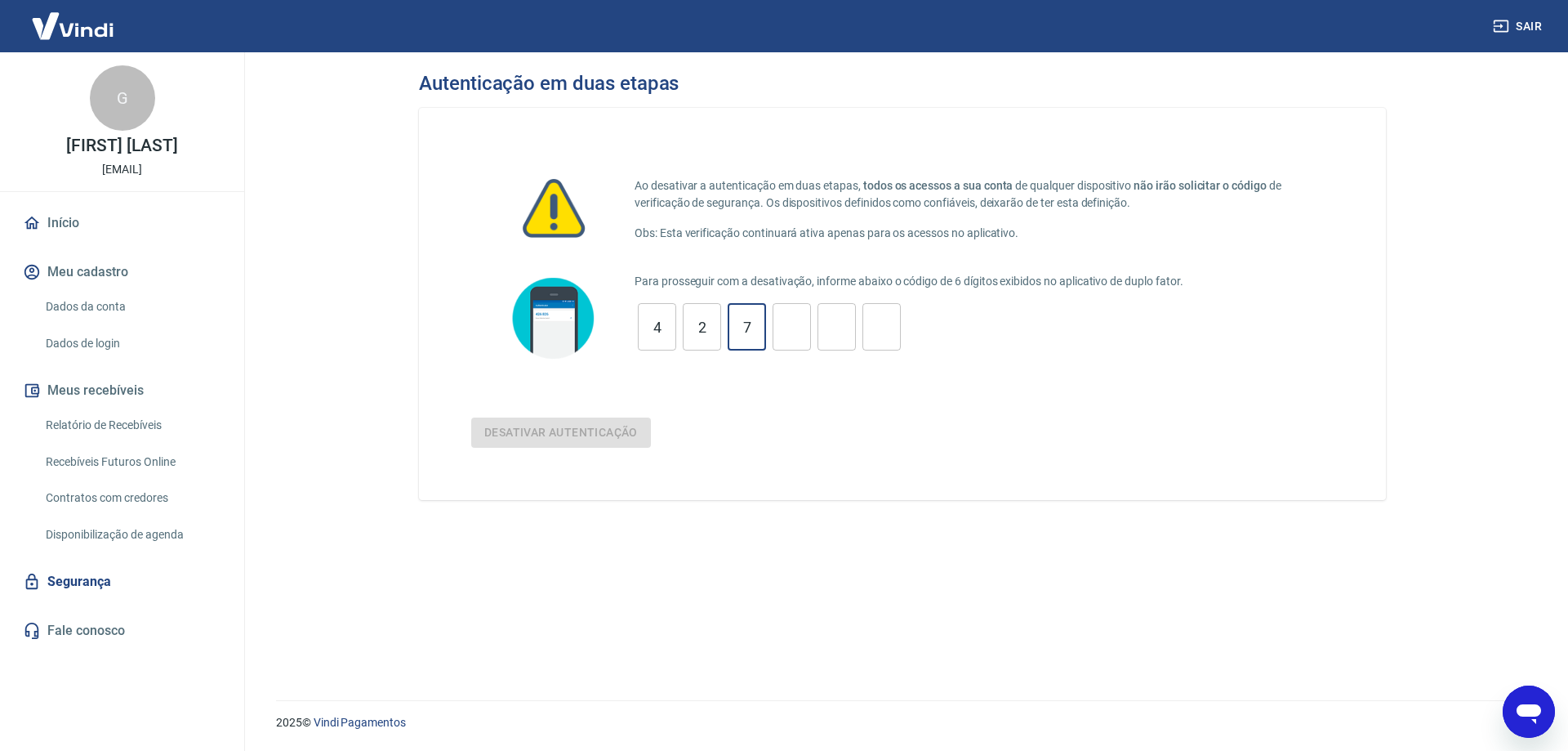 type on "7" 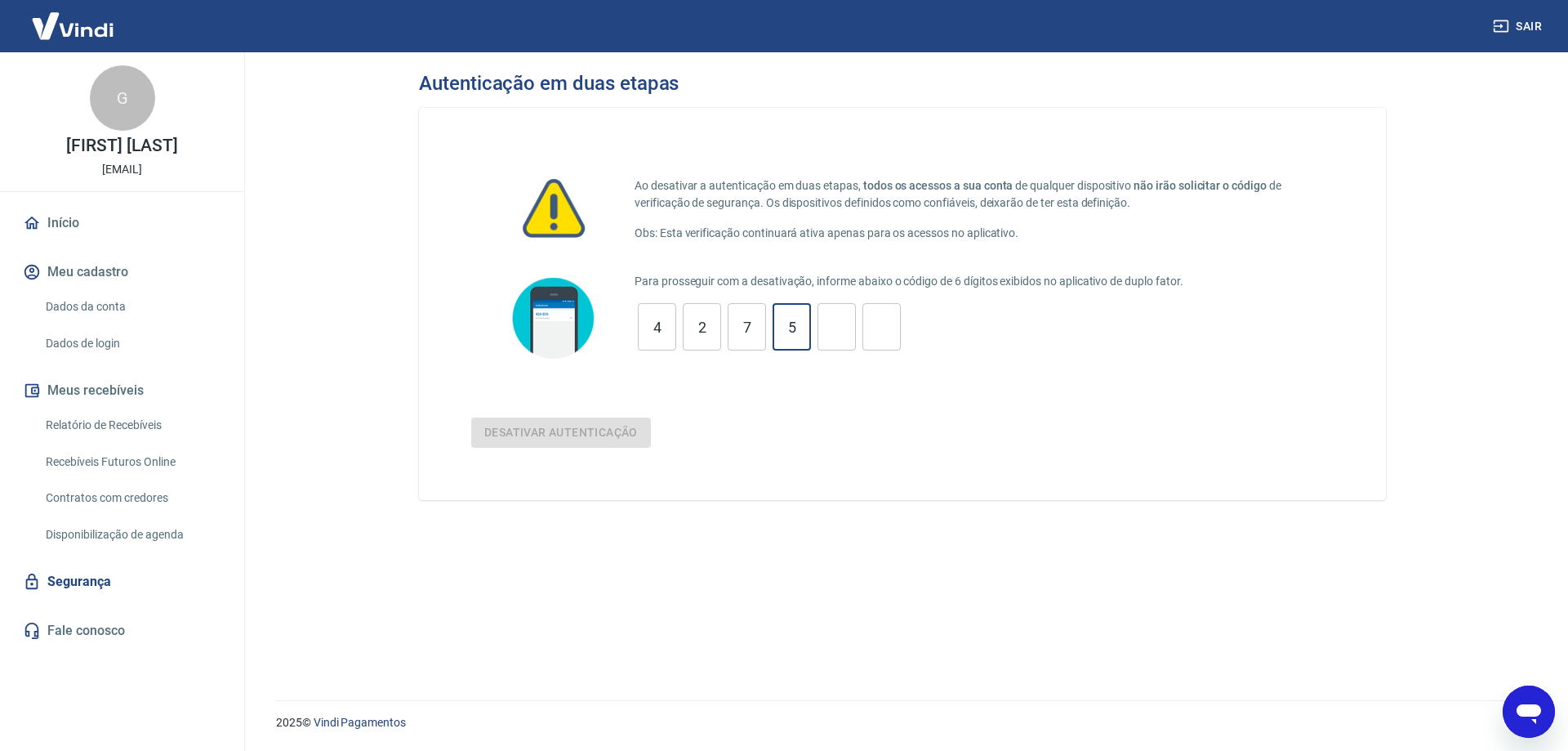 type on "5" 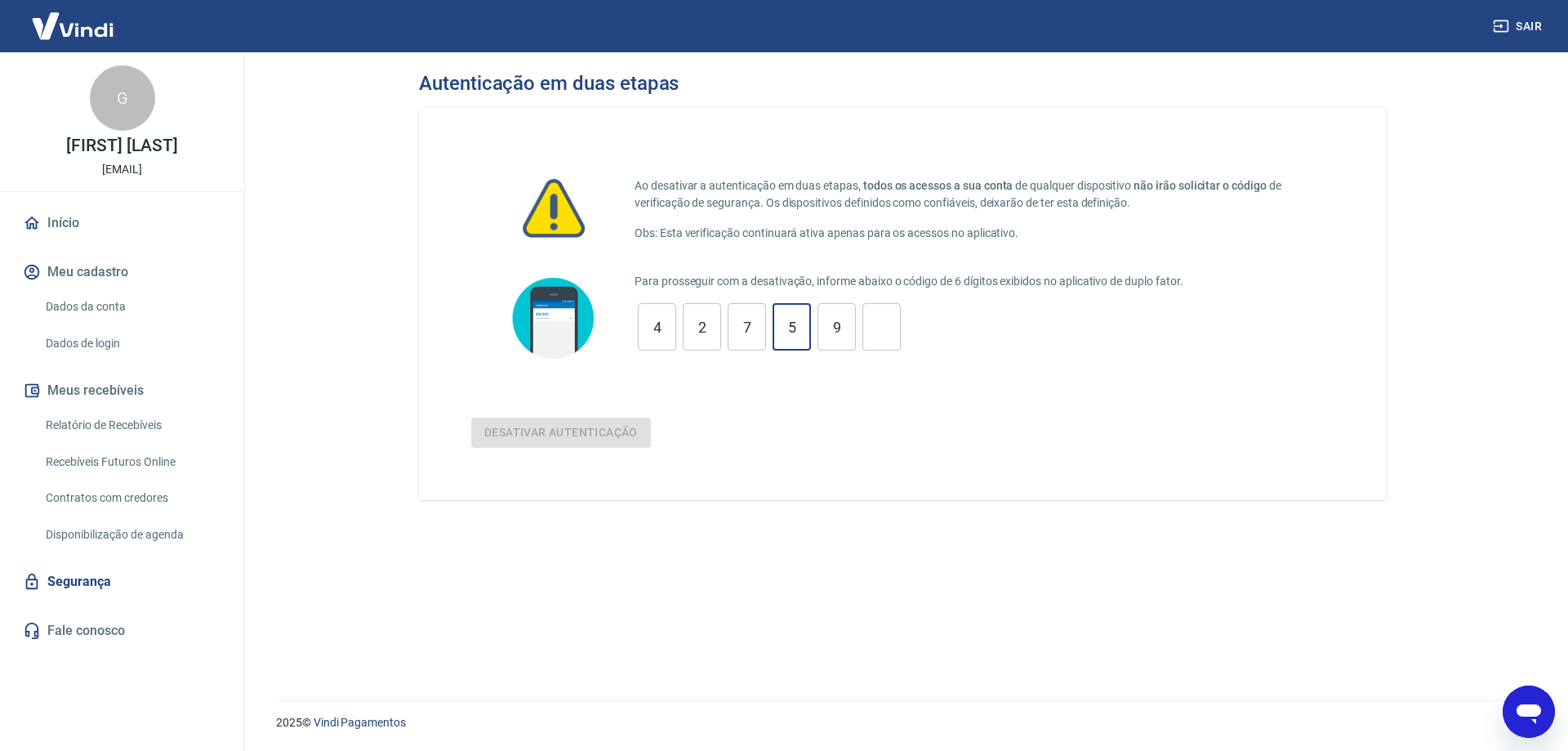 type on "9" 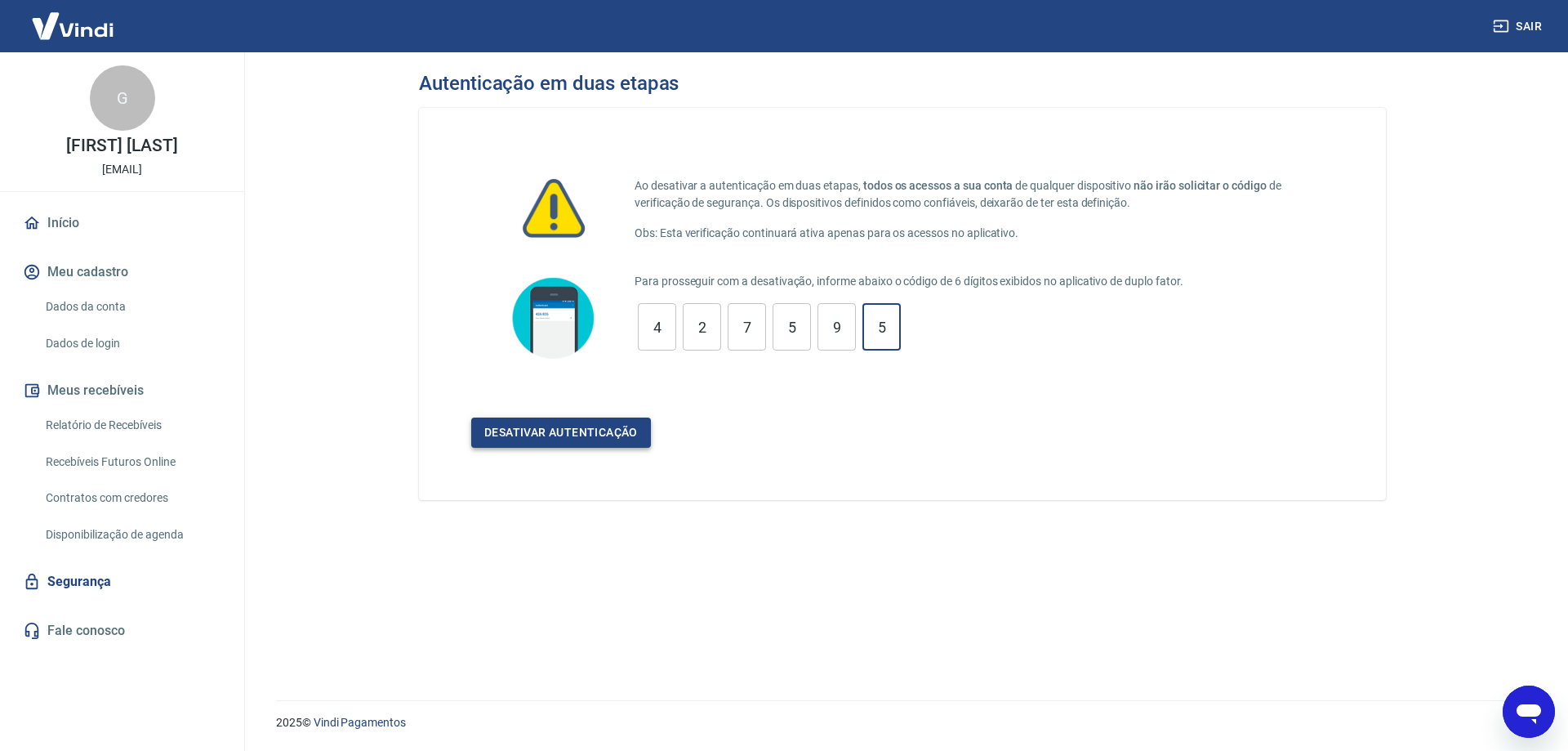 type on "5" 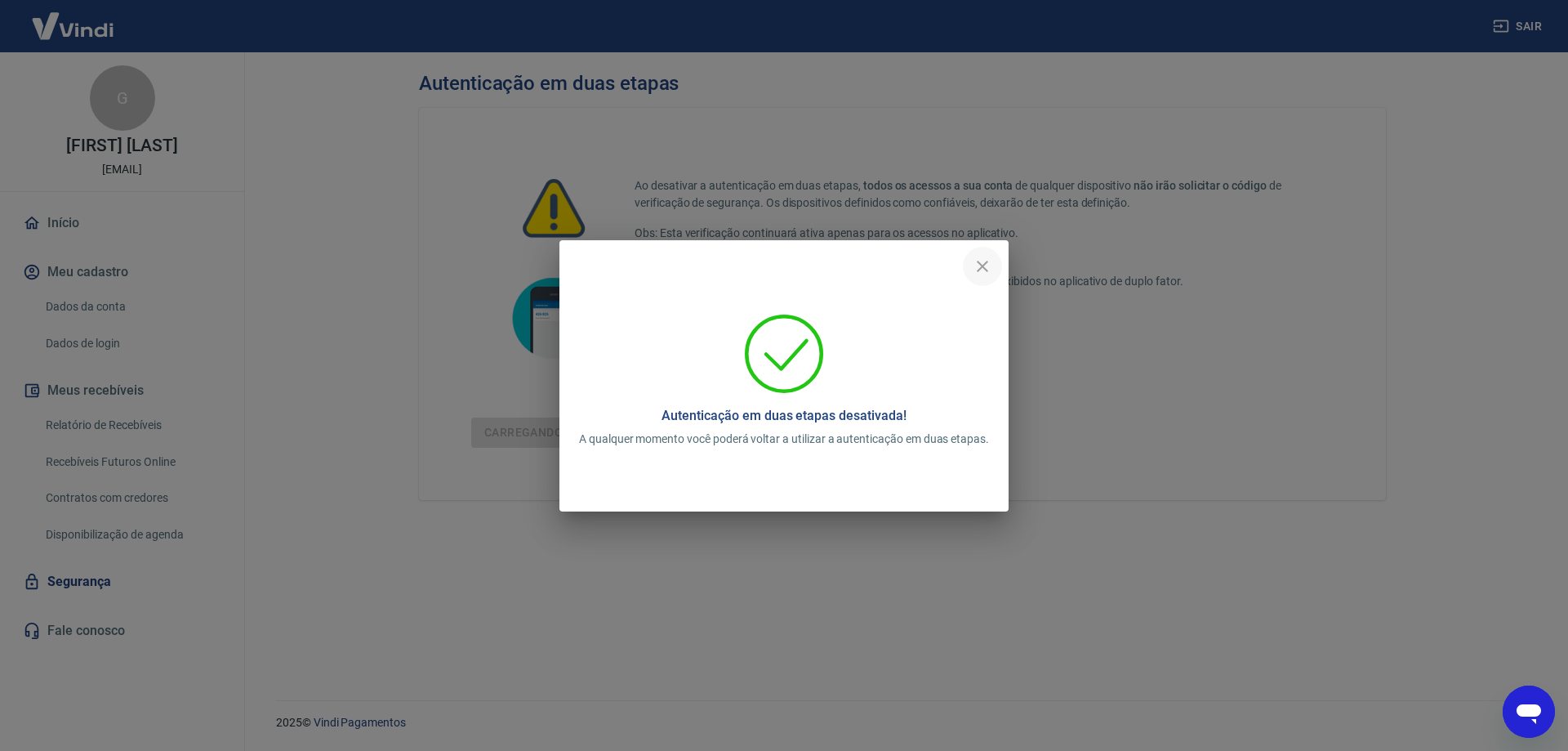 click 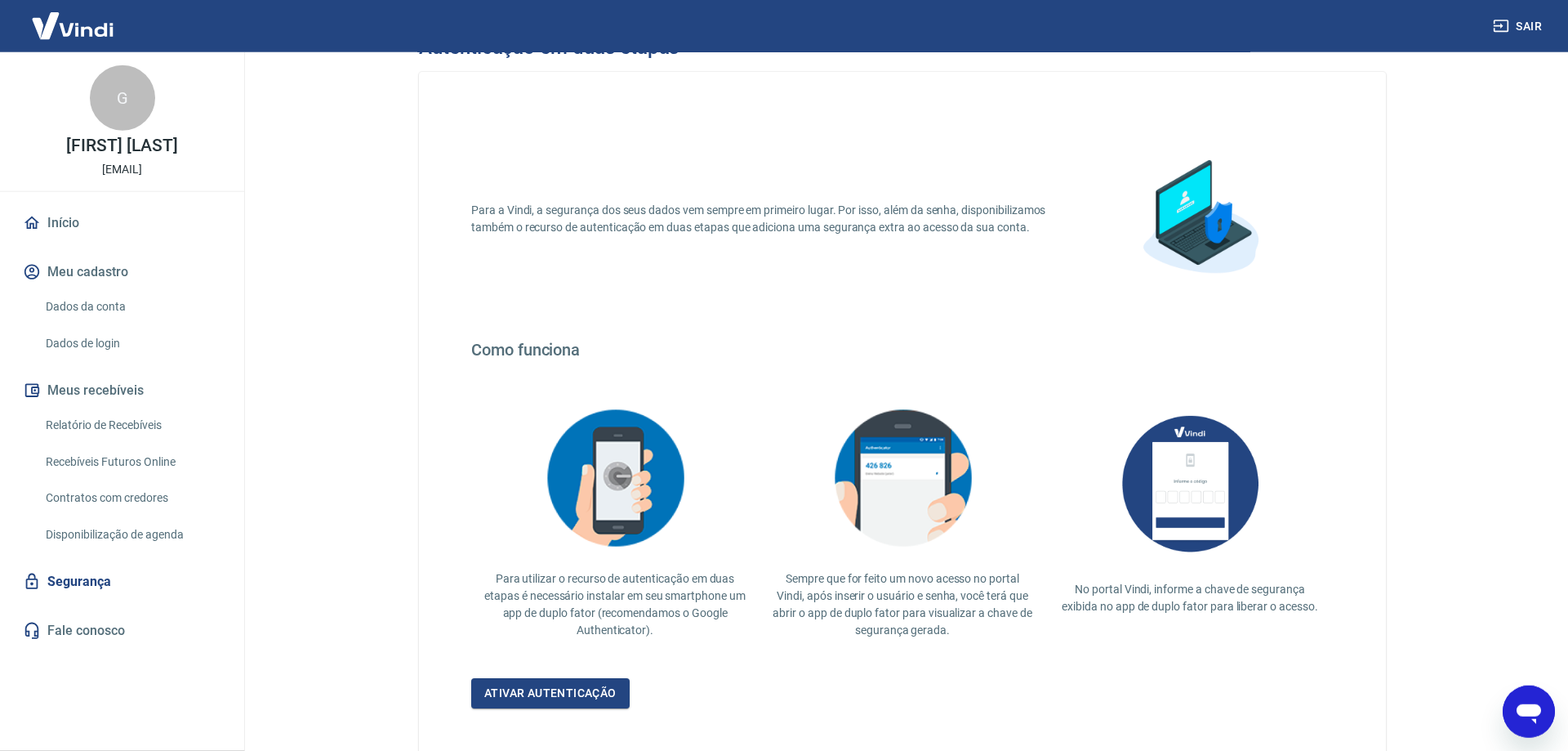 scroll, scrollTop: 136, scrollLeft: 0, axis: vertical 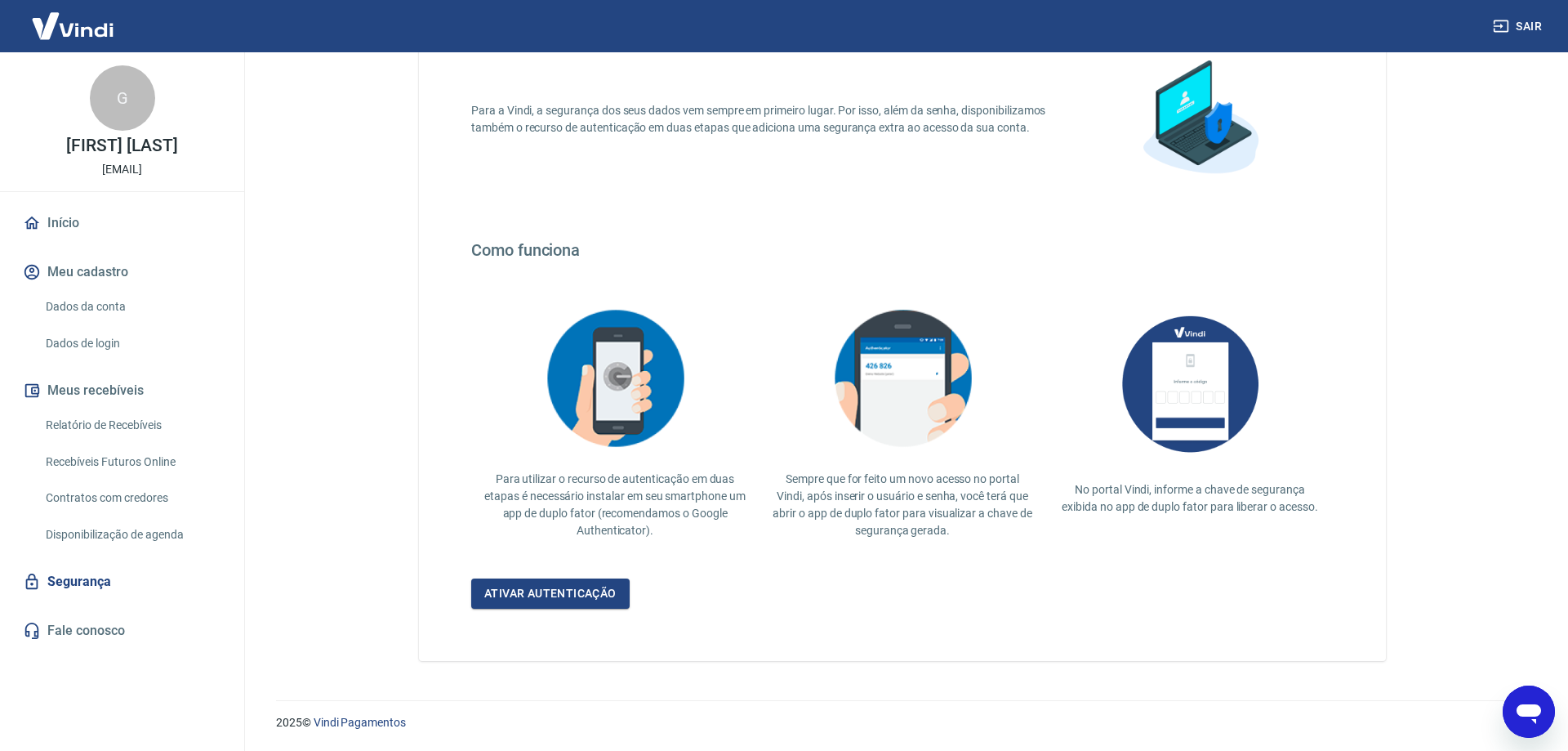 click on "Autenticação em duas etapas Para a Vindi, a segurança dos seus dados vem sempre em primeiro lugar. Por isso, além da senha, disponibilizamos também o recurso de autenticação em duas etapas que adiciona uma segurança extra ao acesso da sua conta. Ativar autenticação Clique aqui e veja como funciona Como funciona Para utilizar o recurso de autenticação em duas etapas é necessário instalar em seu smartphone um app de duplo fator (recomendamos o Google Authenticator). Sempre que for feito um novo acesso no portal Vindi, após inserir o usuário e senha, você terá que abrir o app de duplo fator para visualizar a chave de segurança gerada. No portal Vindi, informe a chave de segurança exibida no app de duplo fator para liberar o acesso. Ativar autenticação [YEAR]  ©   Vindi Pagamentos" at bounding box center [902, 266] 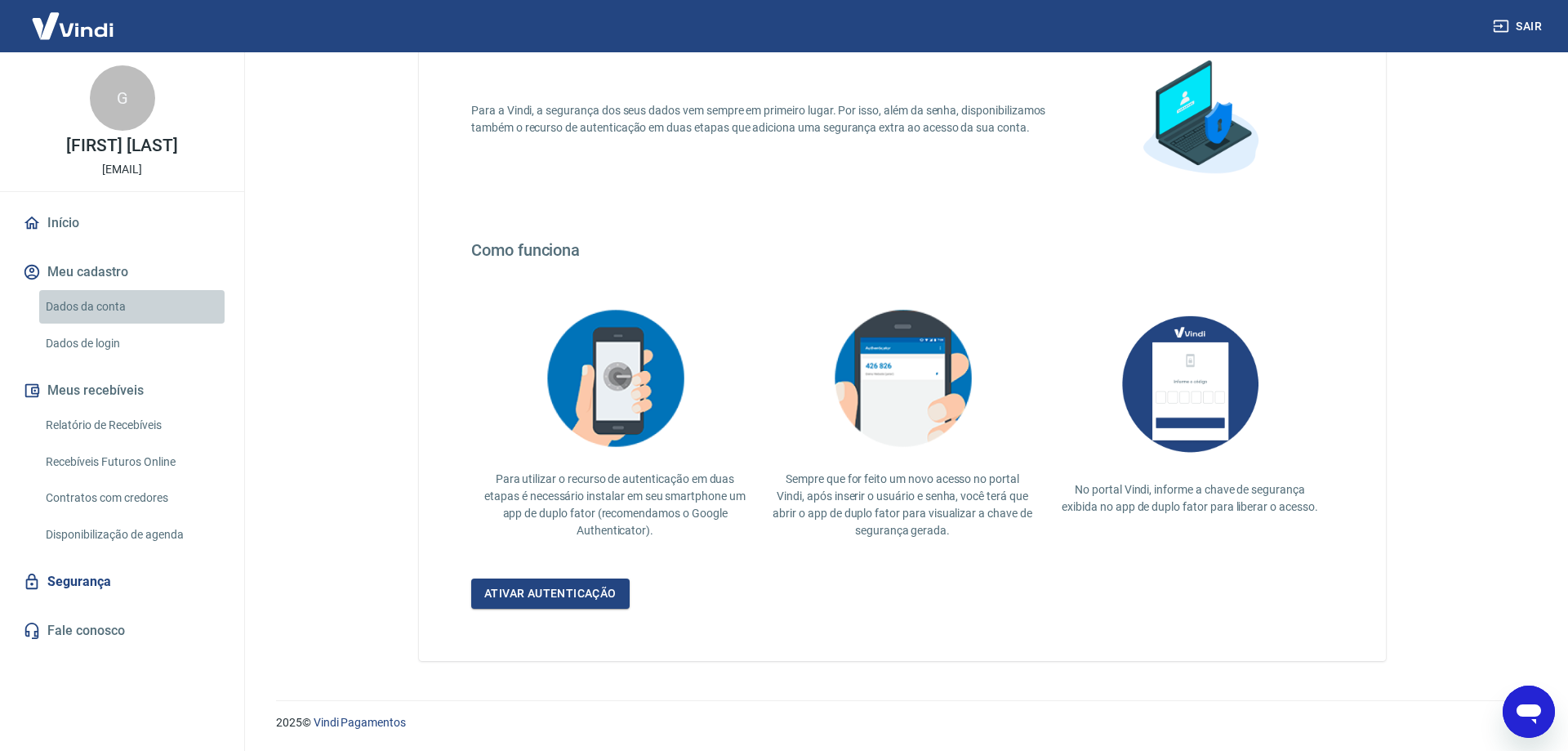 click on "Dados da conta" at bounding box center (131, 306) 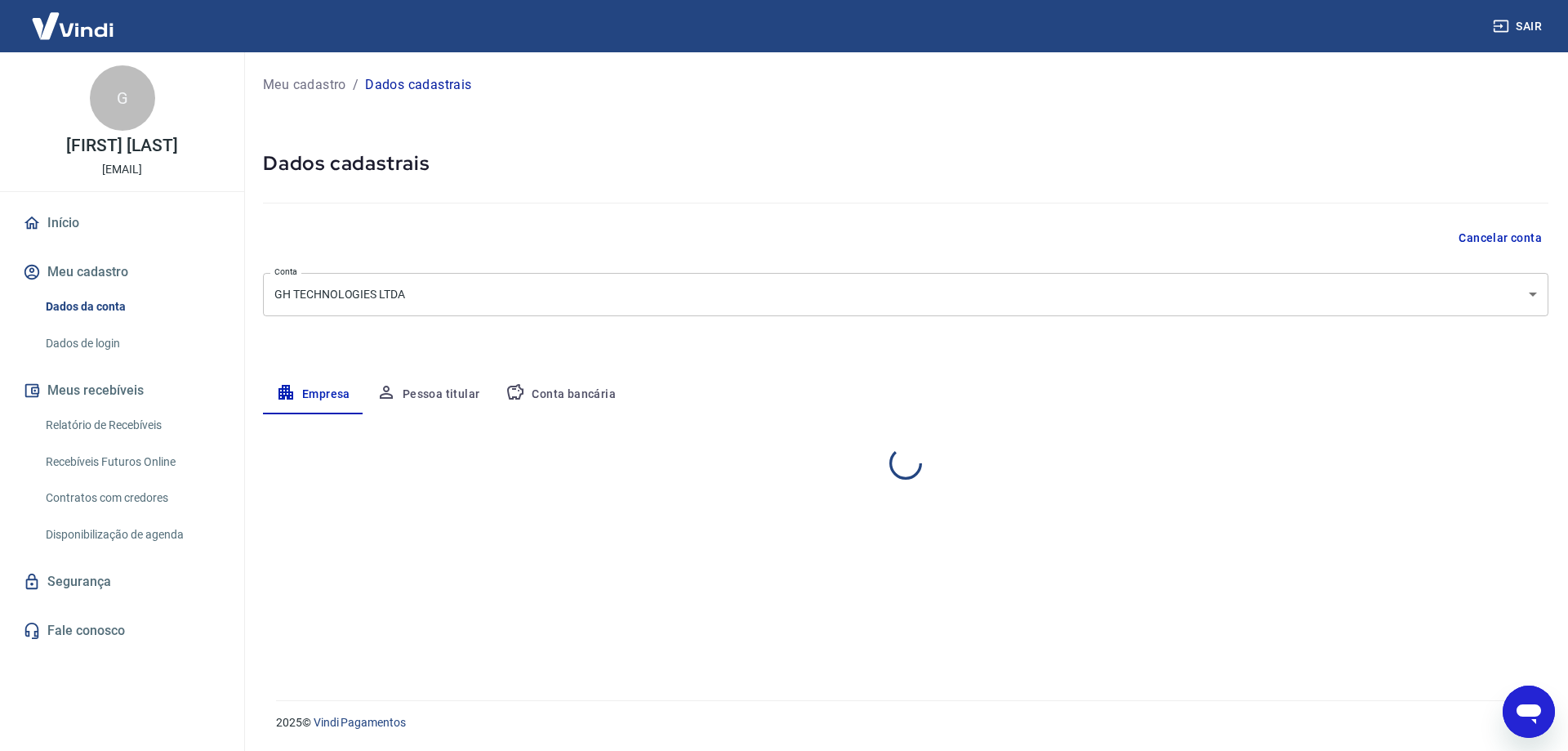 select on "ES" 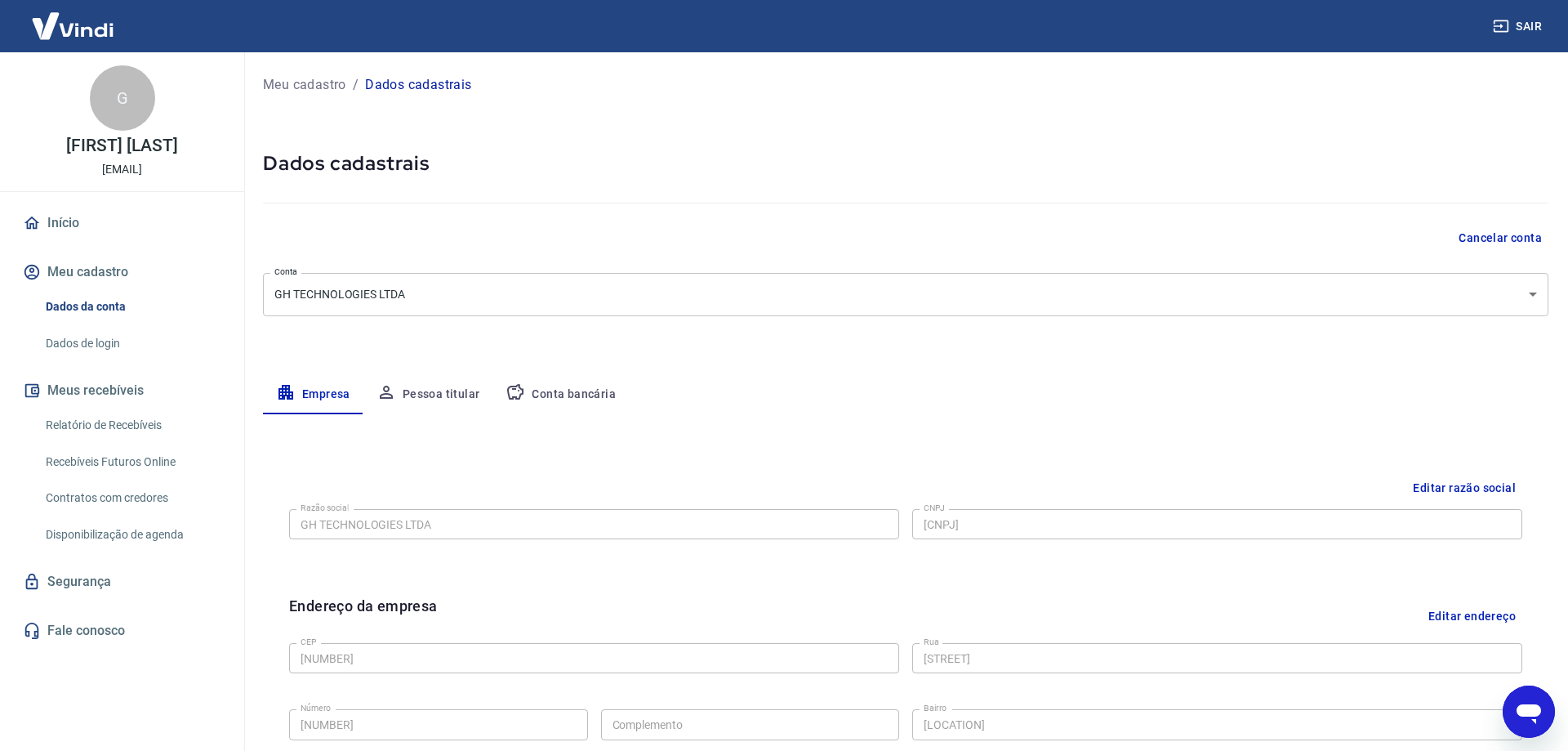 click on "Dados de login" at bounding box center (131, 343) 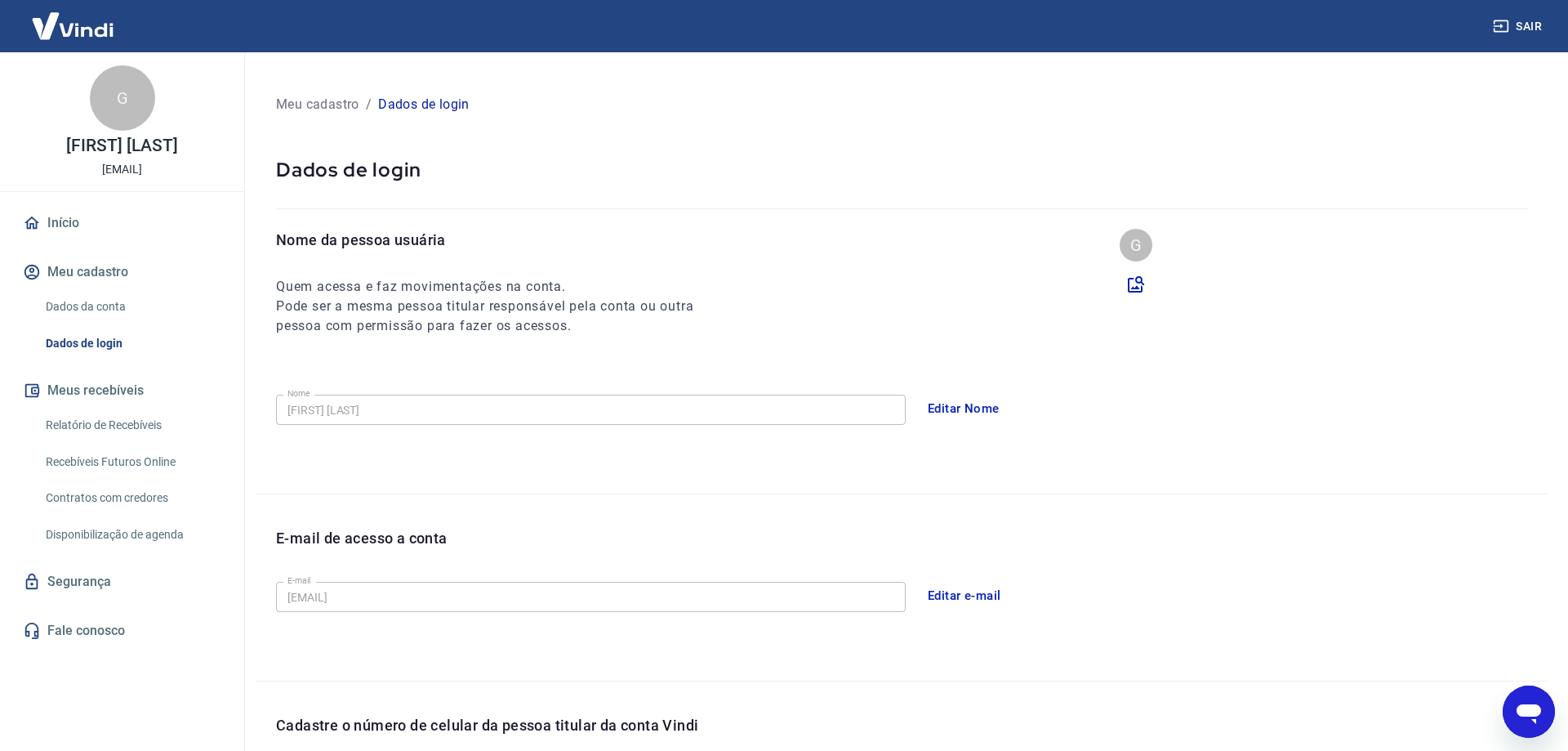click on "Início" at bounding box center (122, 223) 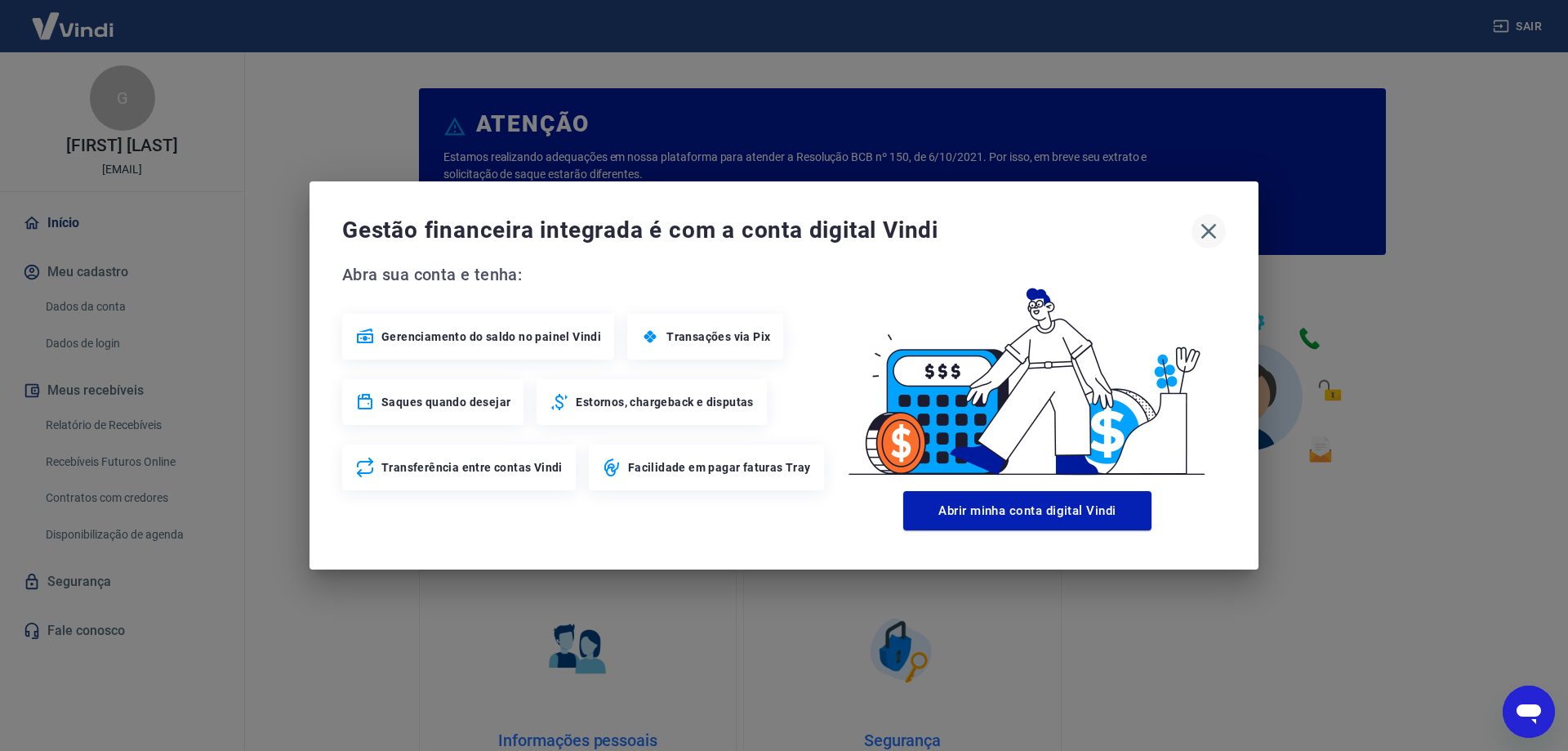 click 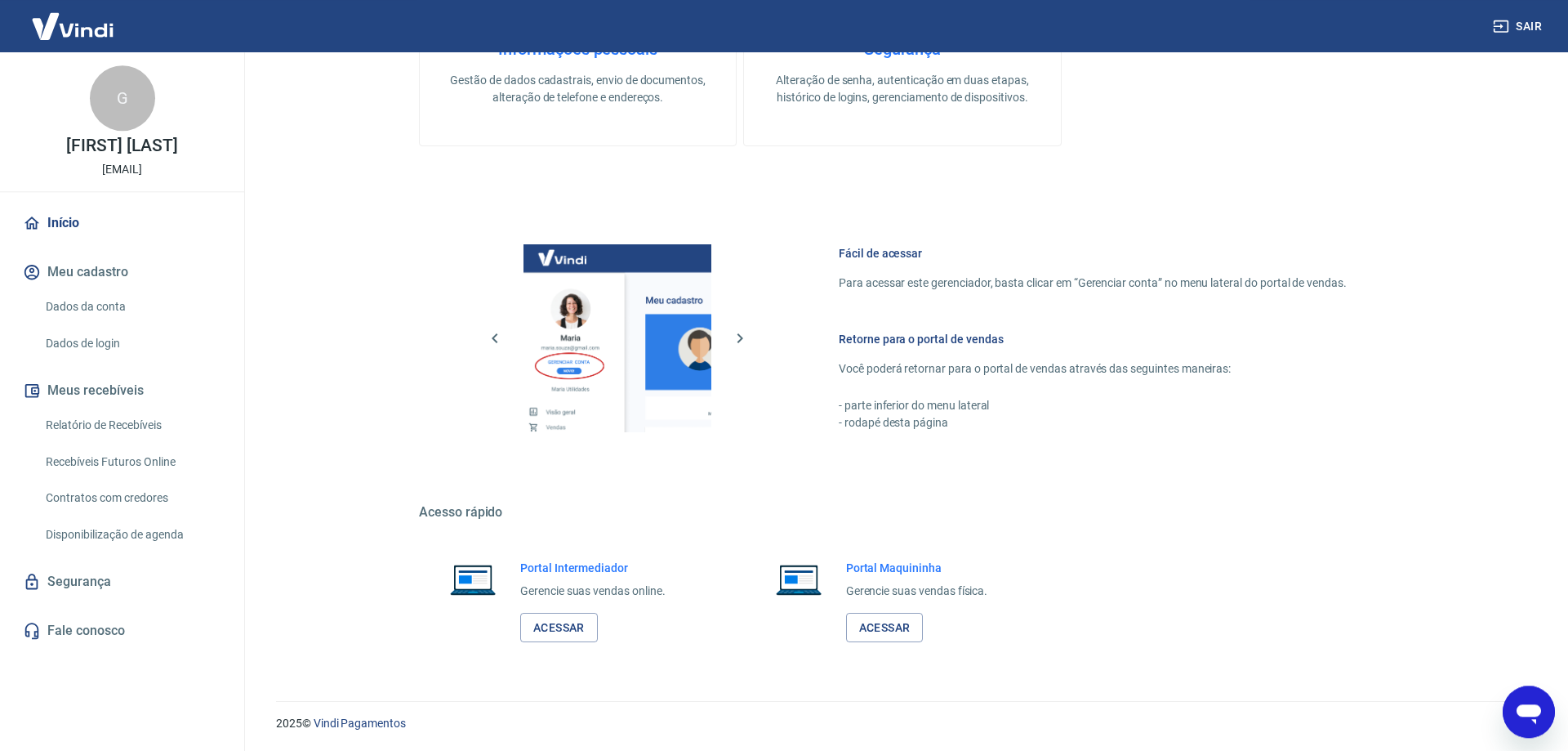 scroll, scrollTop: 692, scrollLeft: 0, axis: vertical 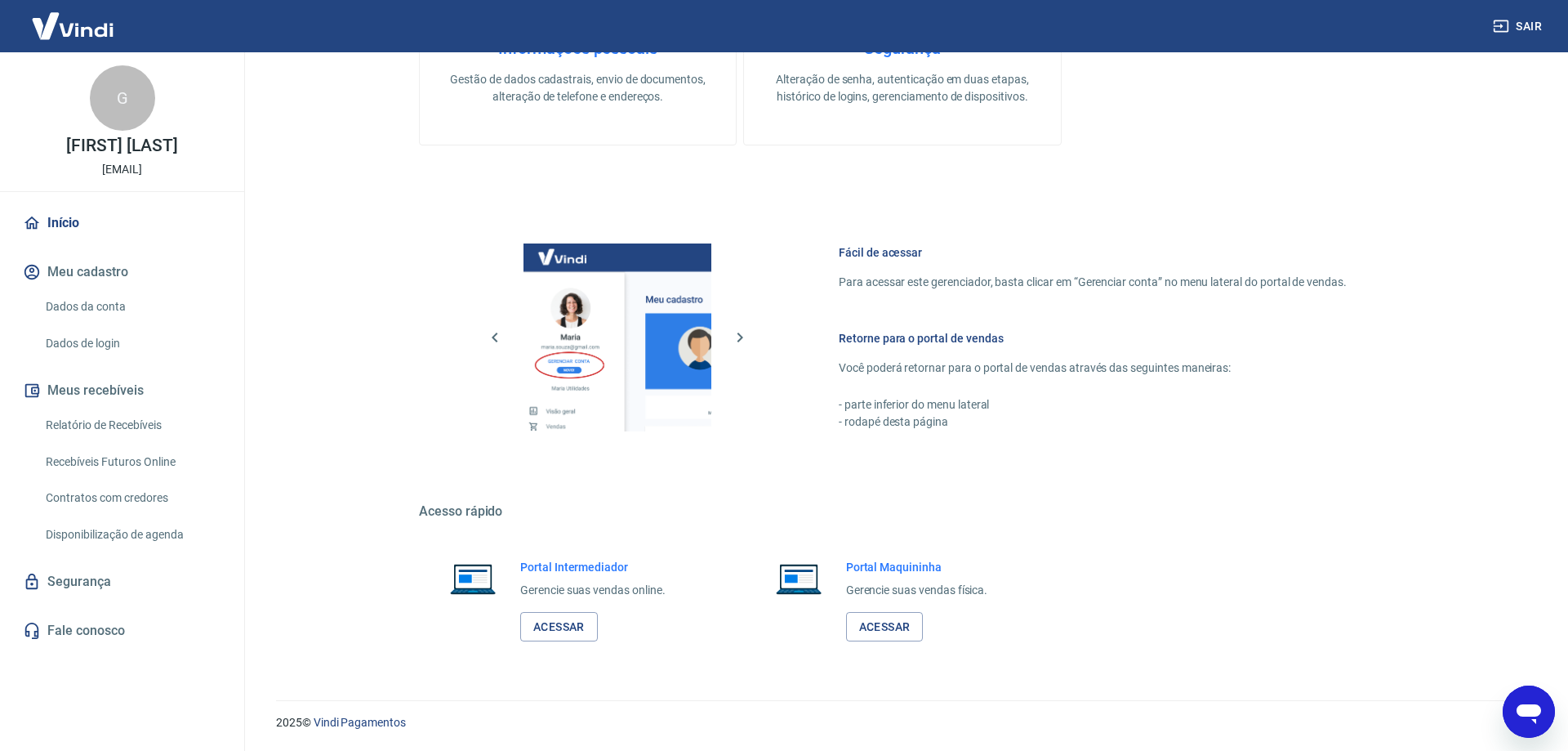 click on "Sair" at bounding box center [1519, 26] 